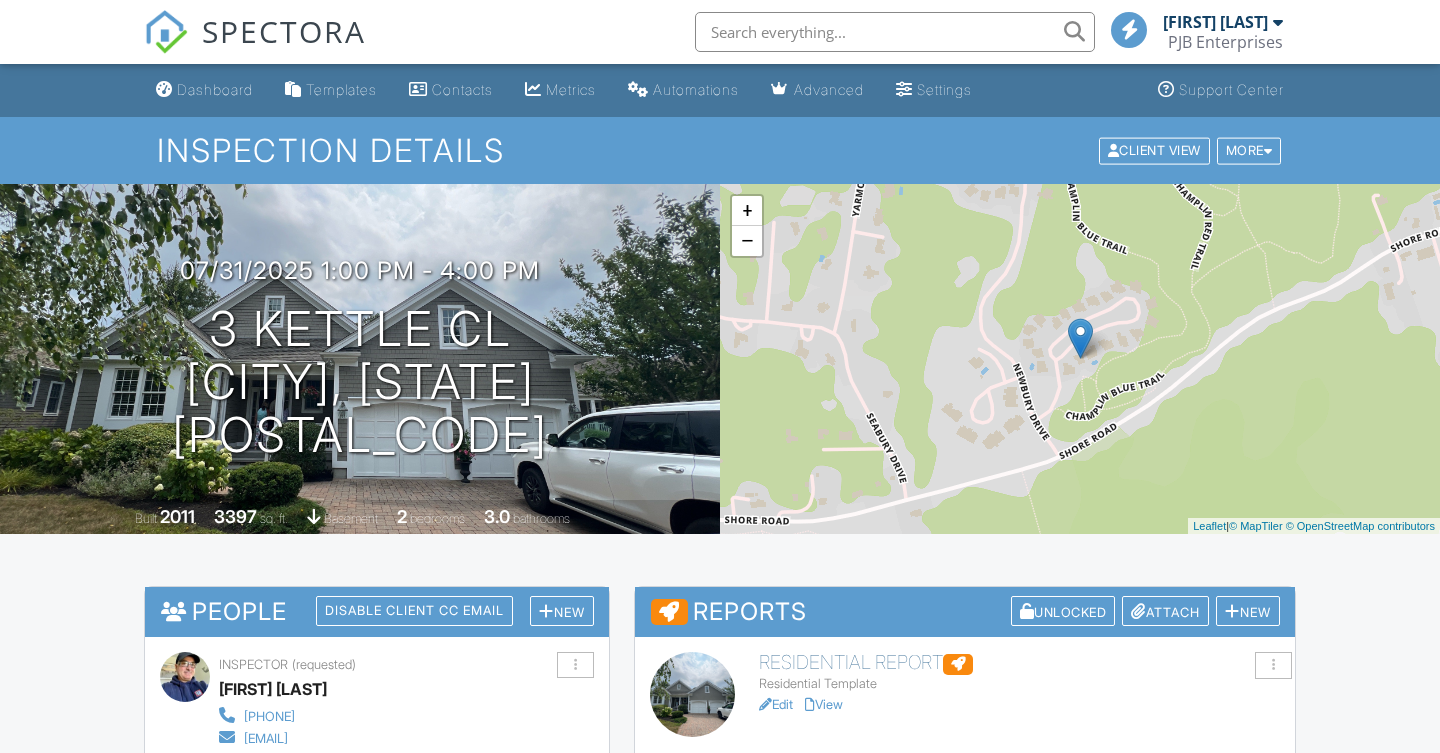 scroll, scrollTop: 0, scrollLeft: 0, axis: both 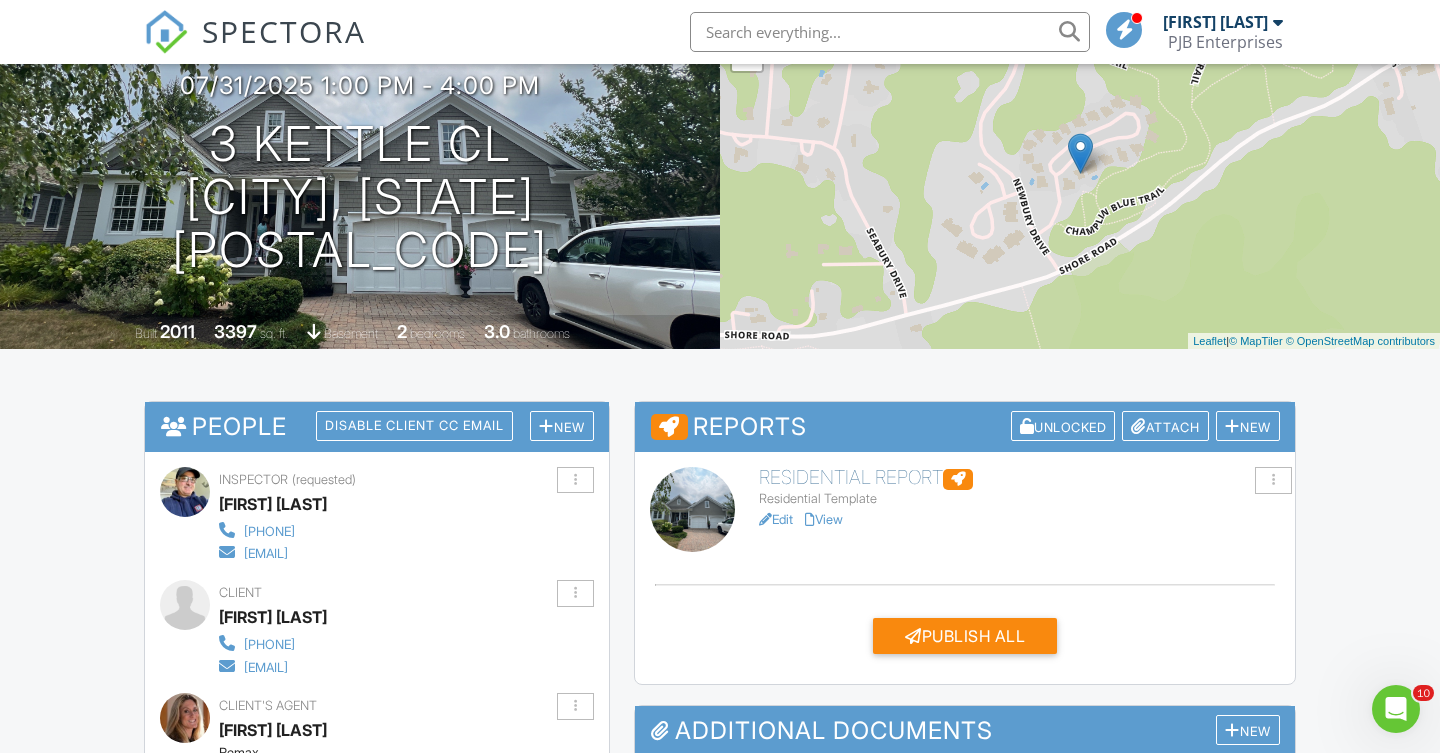 click on "View" at bounding box center (824, 519) 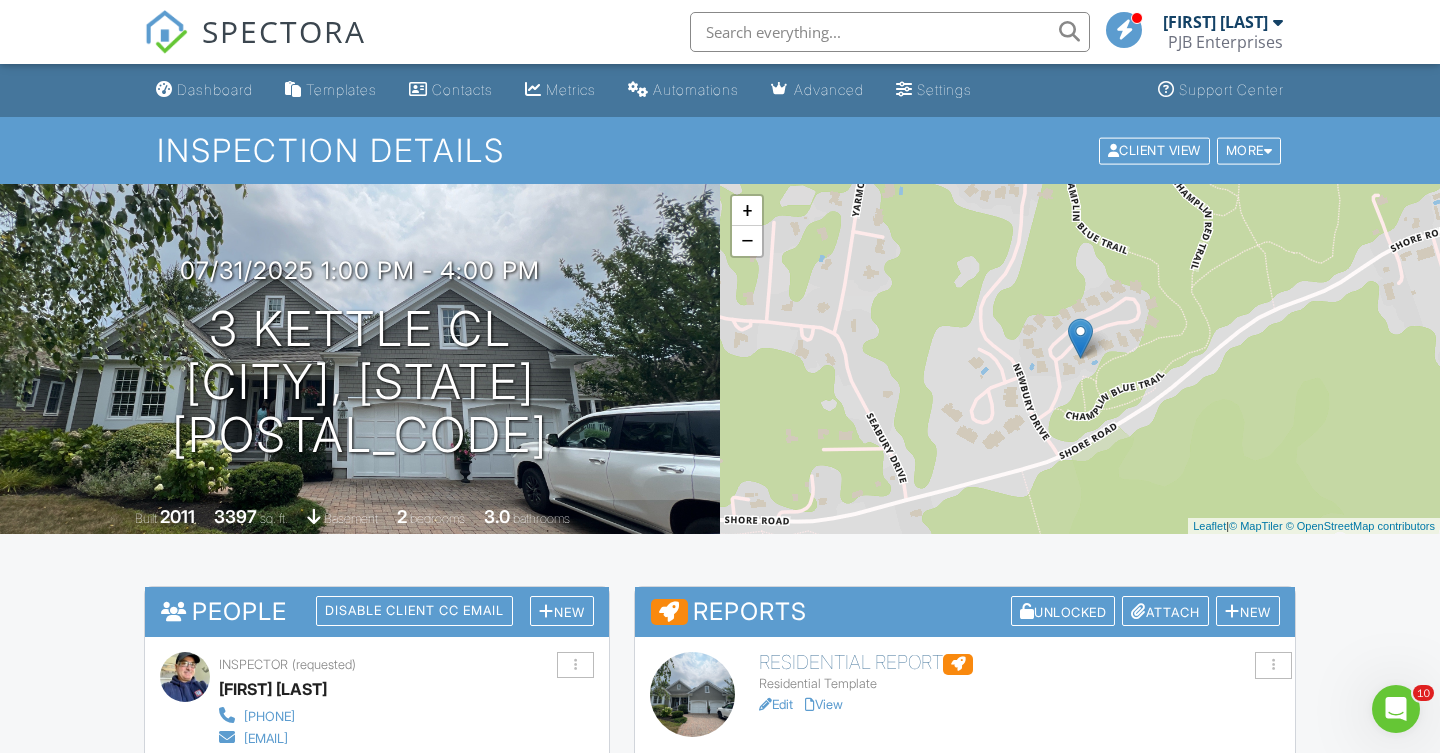 scroll, scrollTop: 0, scrollLeft: 0, axis: both 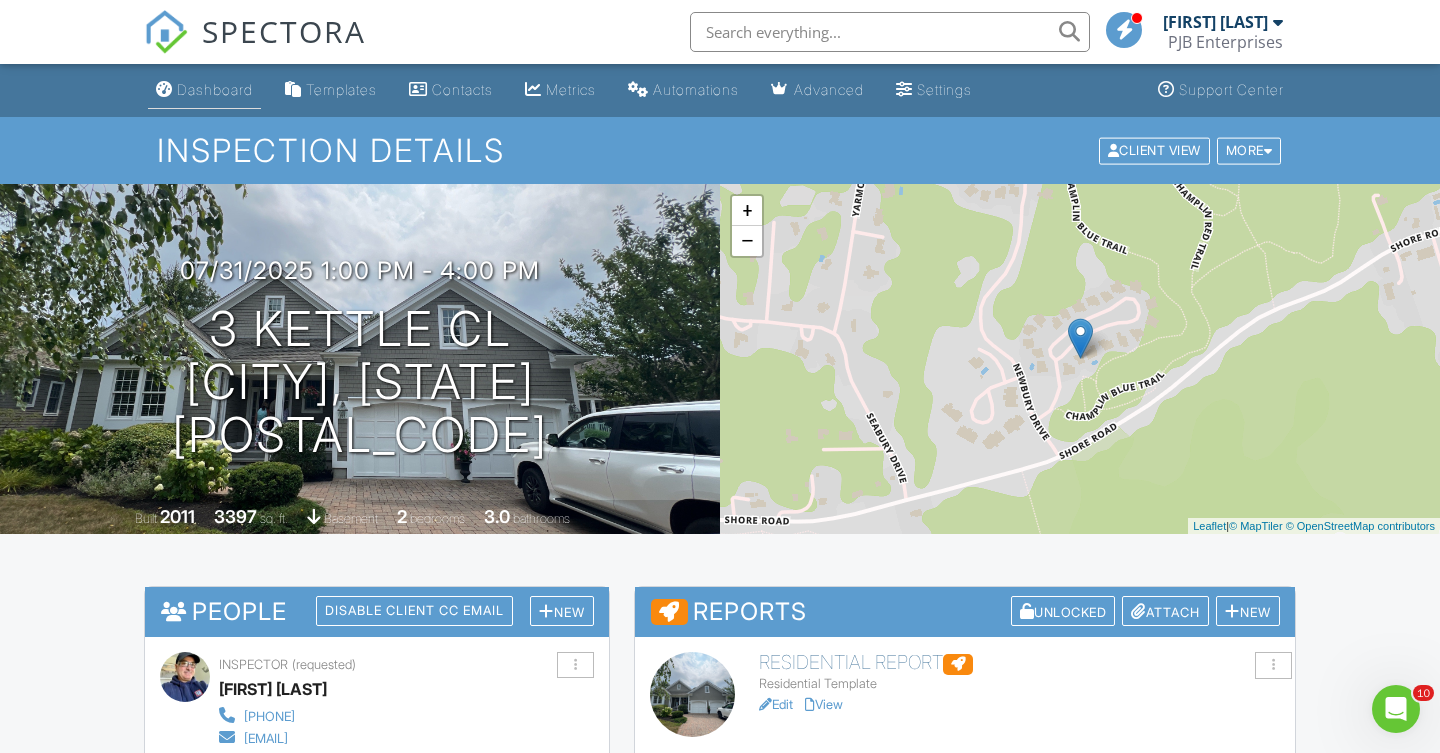 click on "Dashboard" at bounding box center [215, 89] 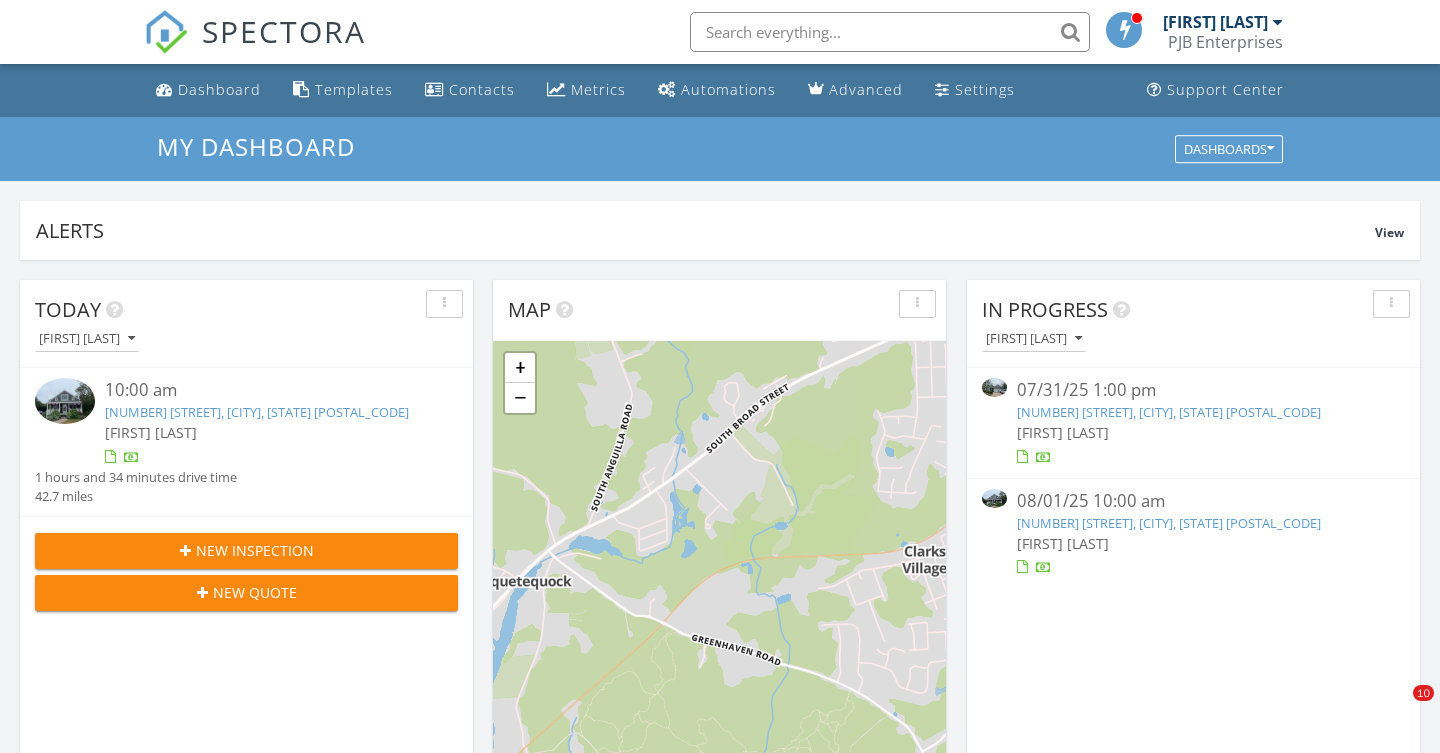 scroll, scrollTop: 92, scrollLeft: 0, axis: vertical 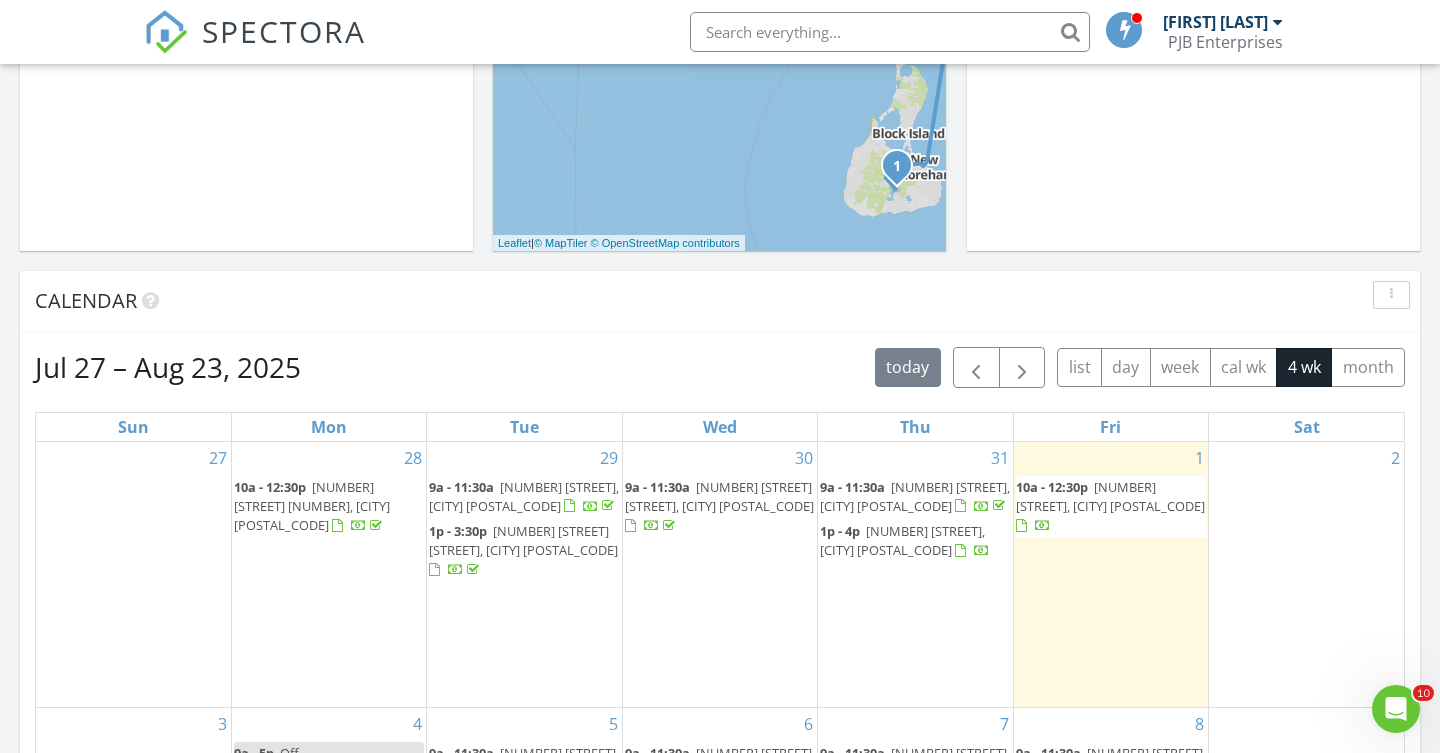 click on "[TIME] - [TIME]
[NUMBER] [STREET] [NUMBER], [CITY] [POSTAL_CODE]" at bounding box center [329, 507] 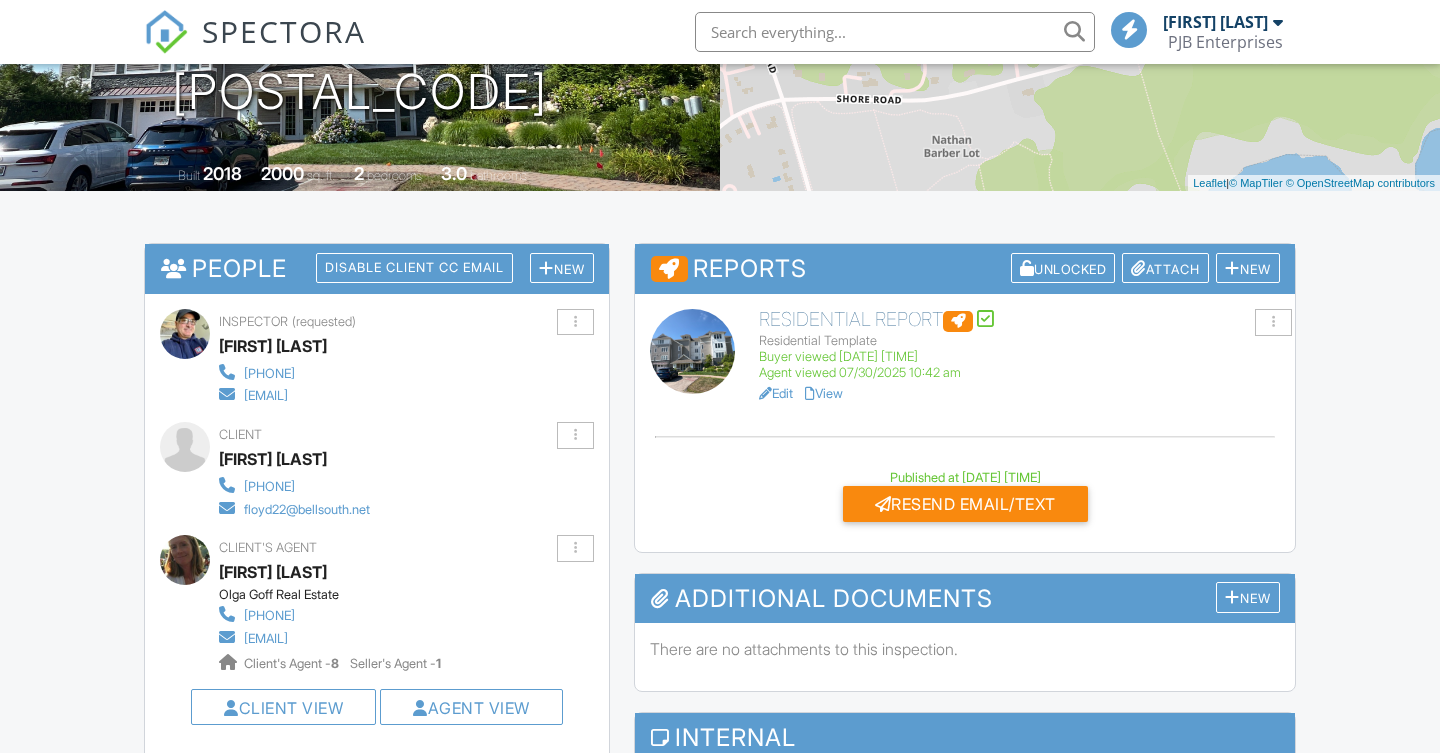 scroll, scrollTop: 902, scrollLeft: 0, axis: vertical 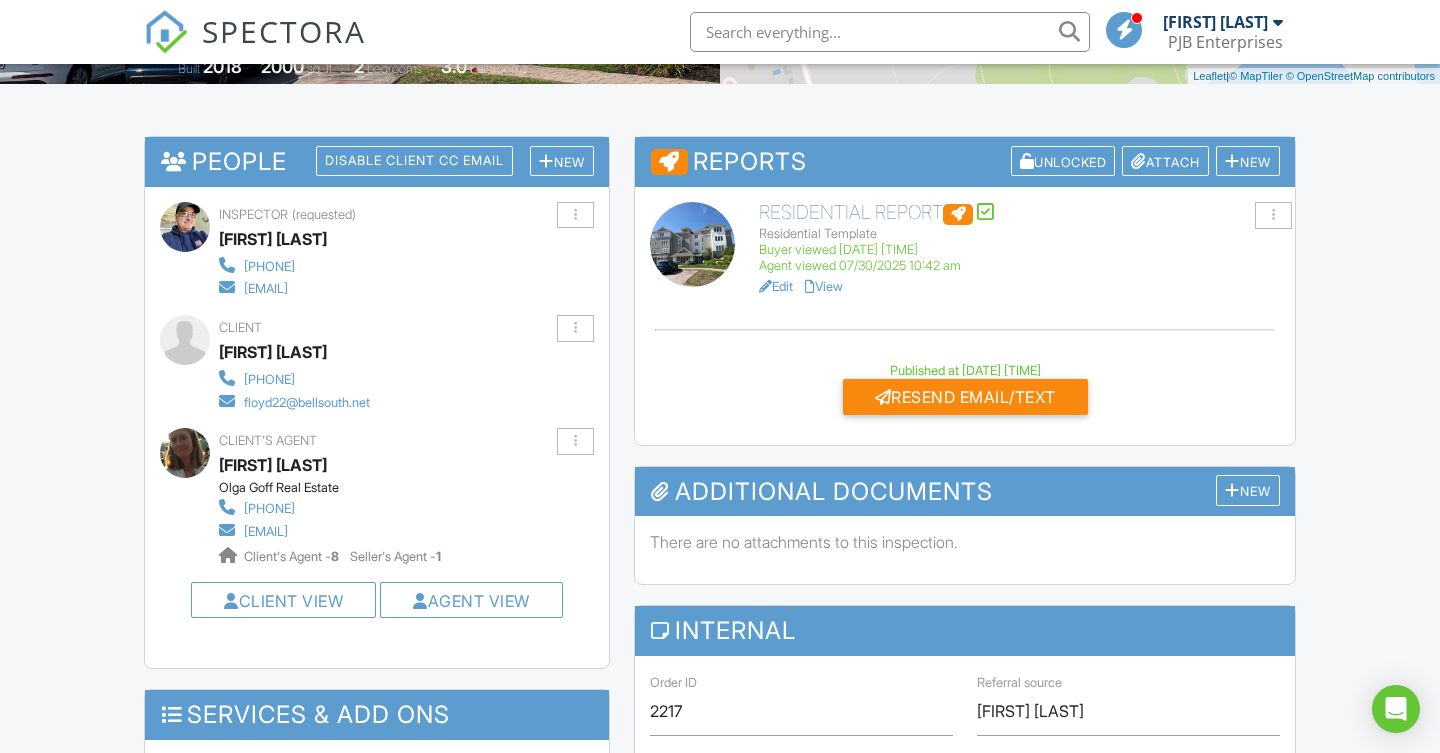 click on "View" at bounding box center [824, 286] 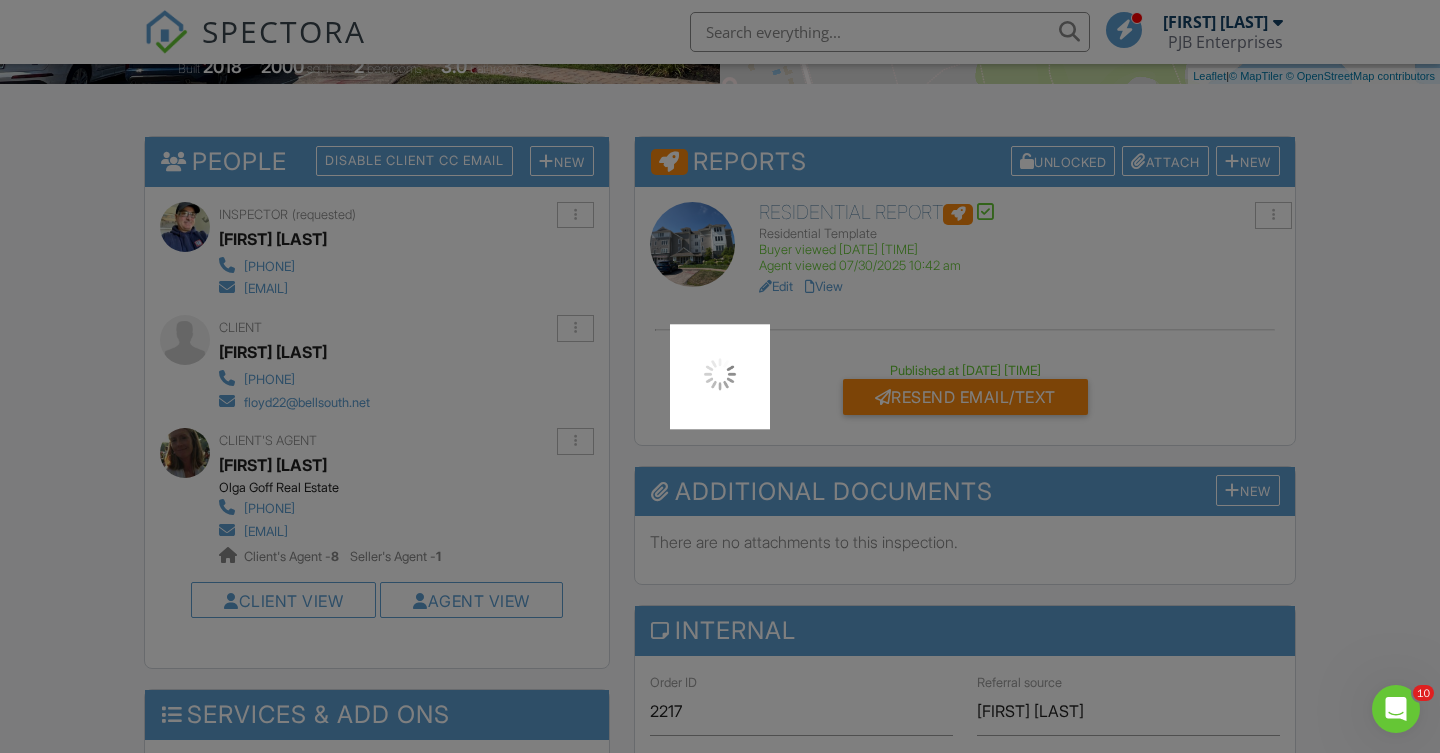 scroll, scrollTop: 0, scrollLeft: 0, axis: both 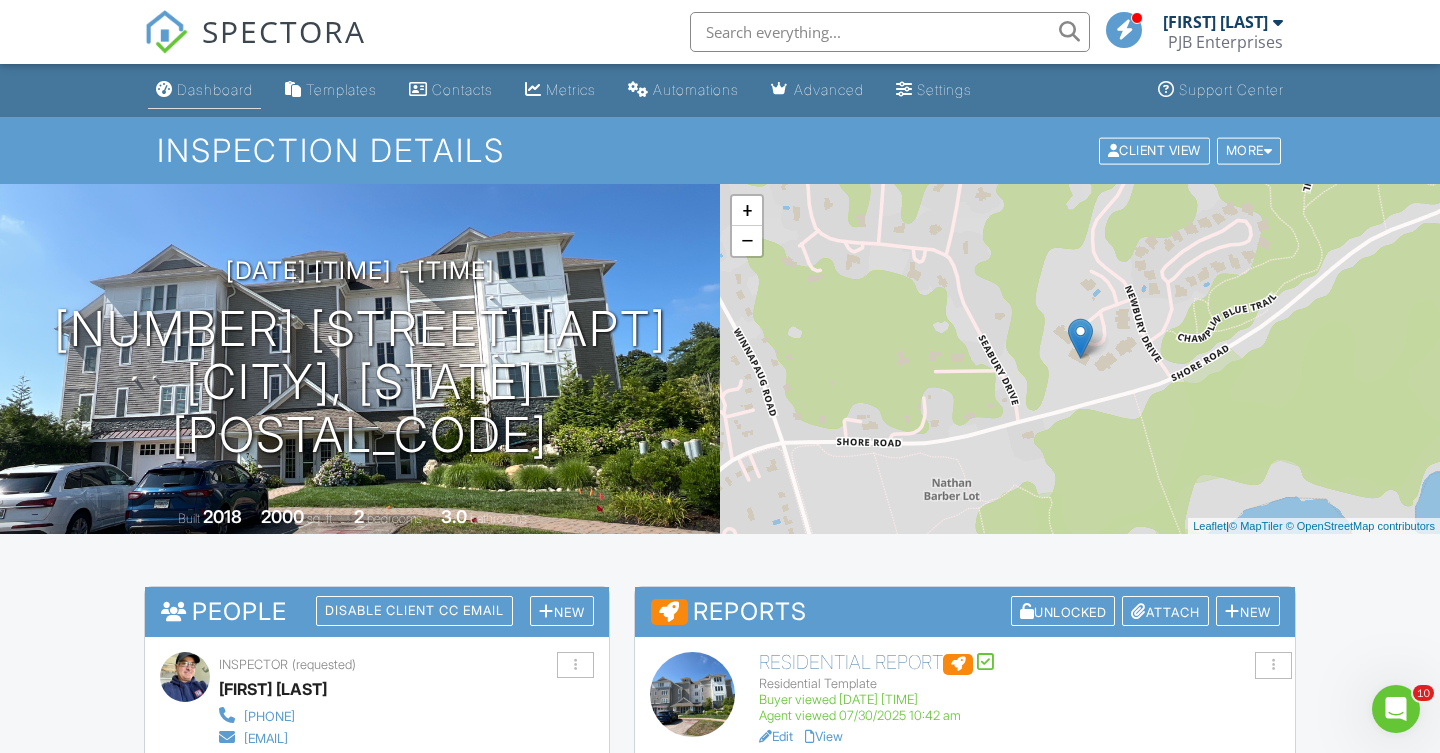 click on "Dashboard" at bounding box center (215, 89) 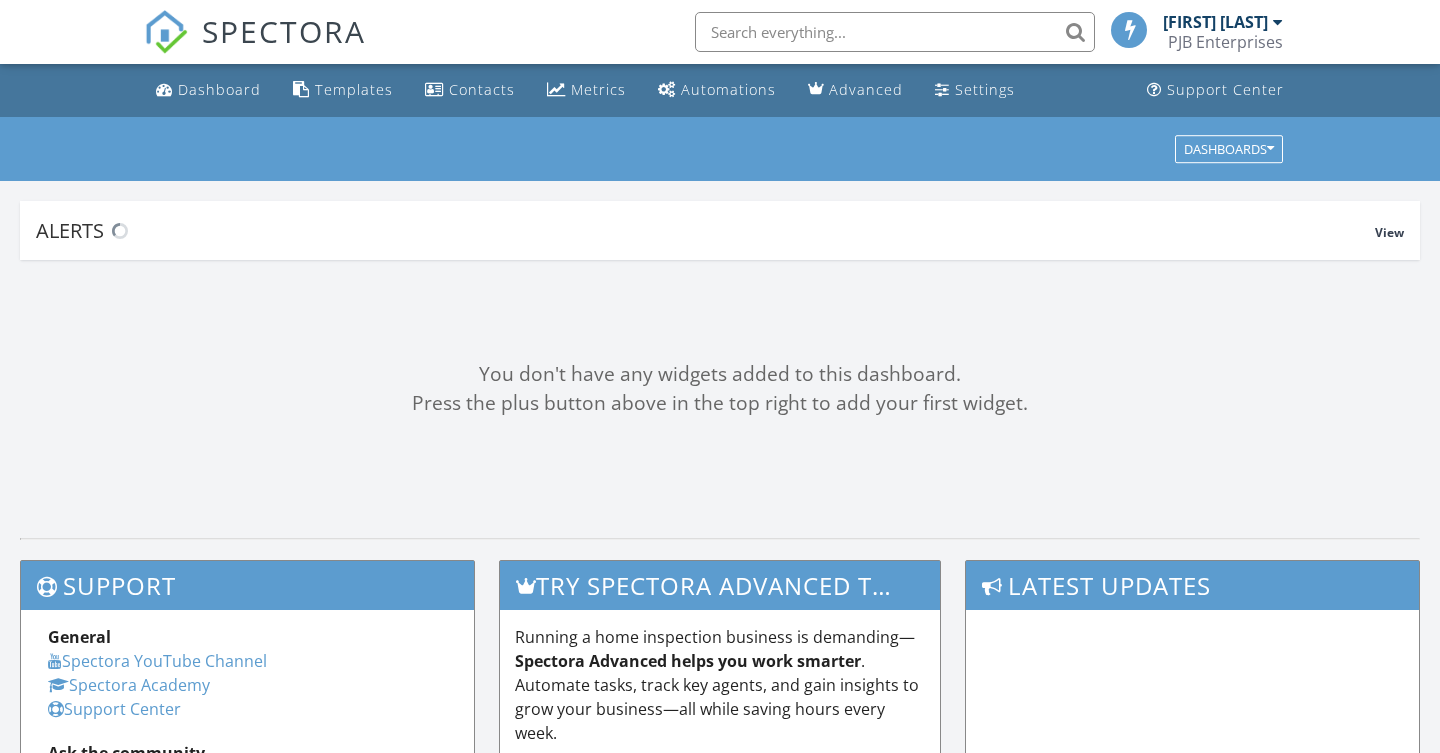 scroll, scrollTop: 0, scrollLeft: 0, axis: both 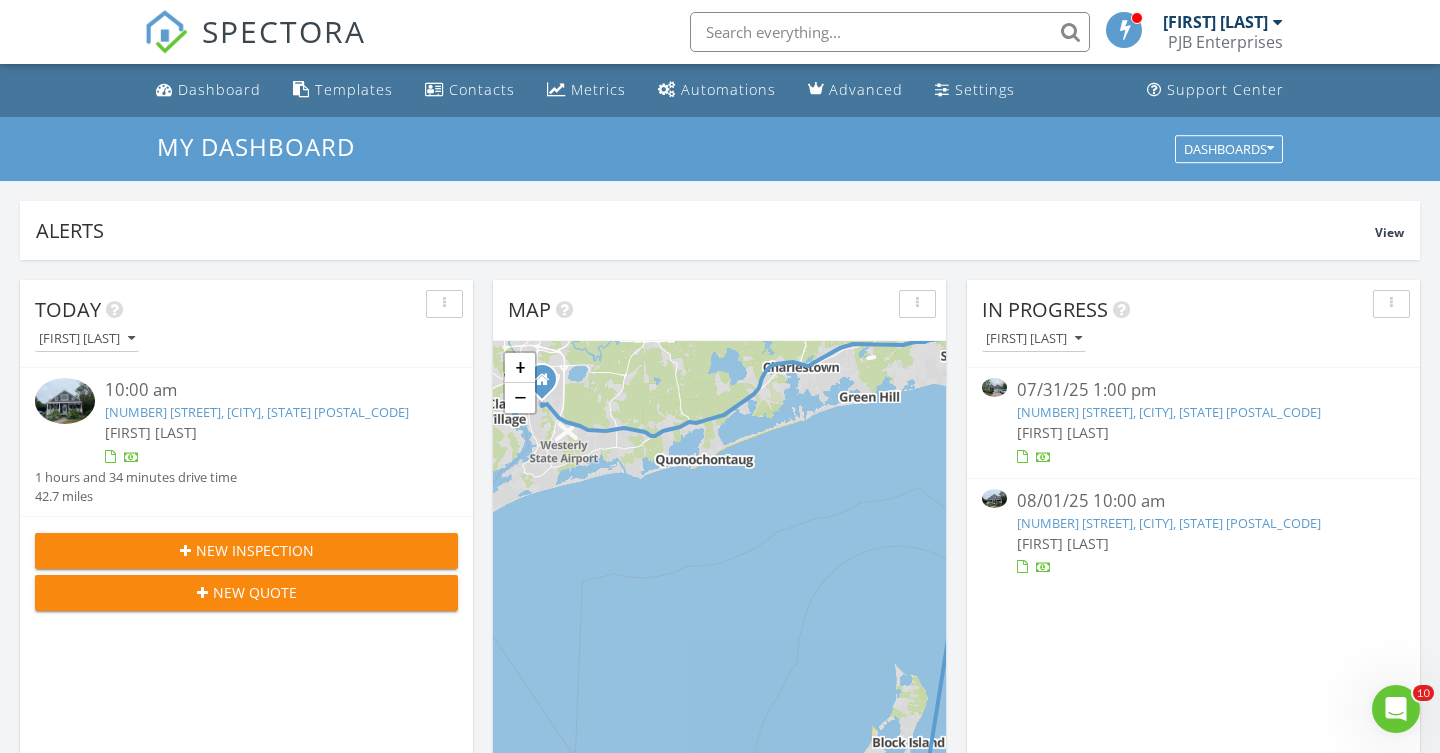 click on "3 Kettle Cl, [CITY], [STATE] [POSTAL_CODE]" at bounding box center [1169, 412] 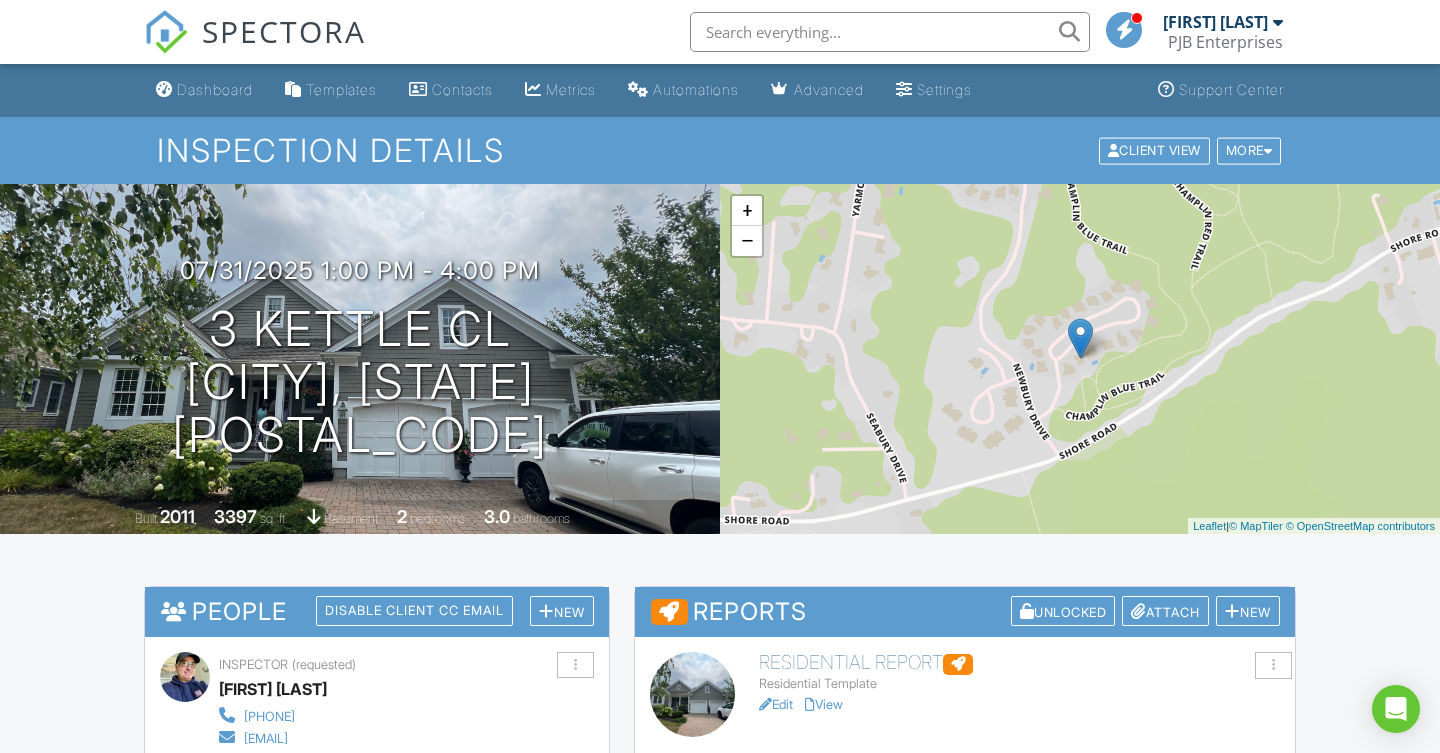 scroll, scrollTop: 441, scrollLeft: 0, axis: vertical 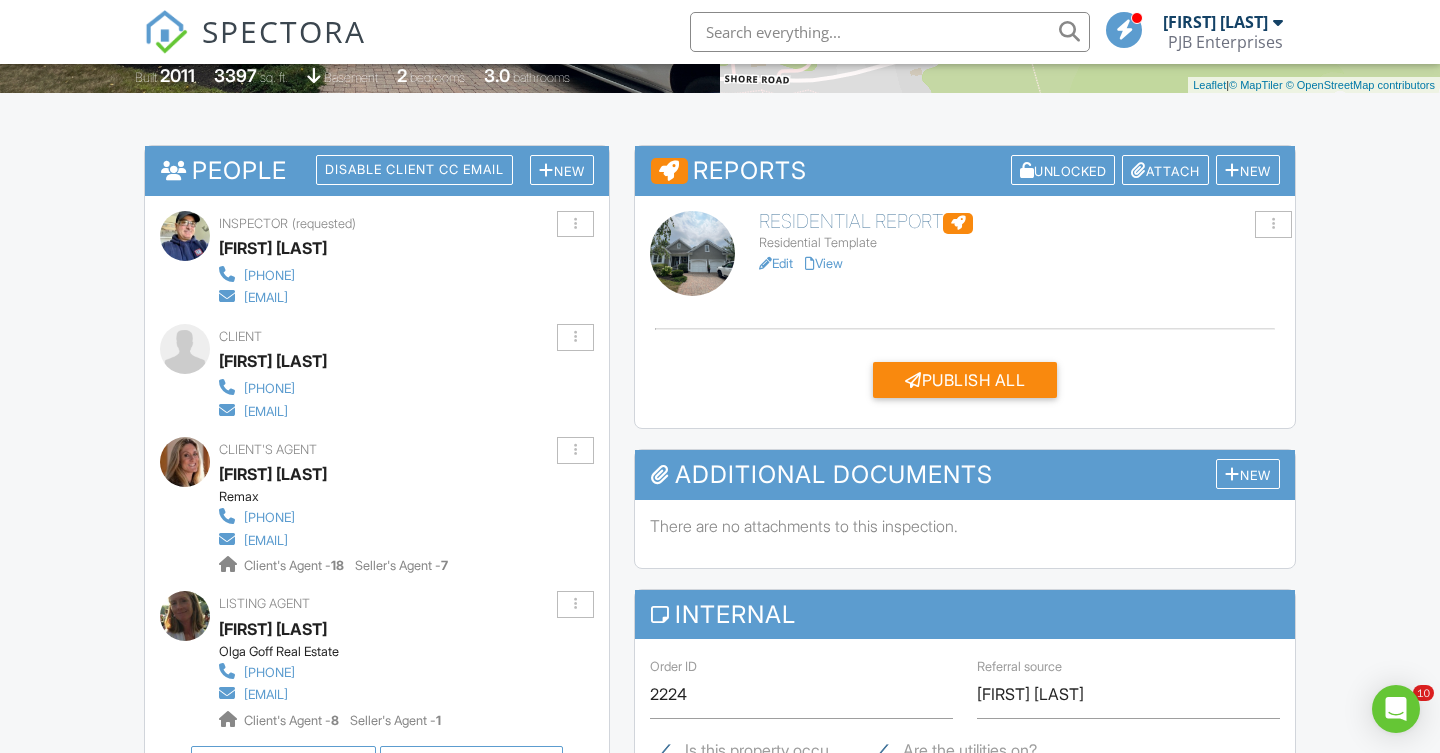 click on "View" at bounding box center (824, 263) 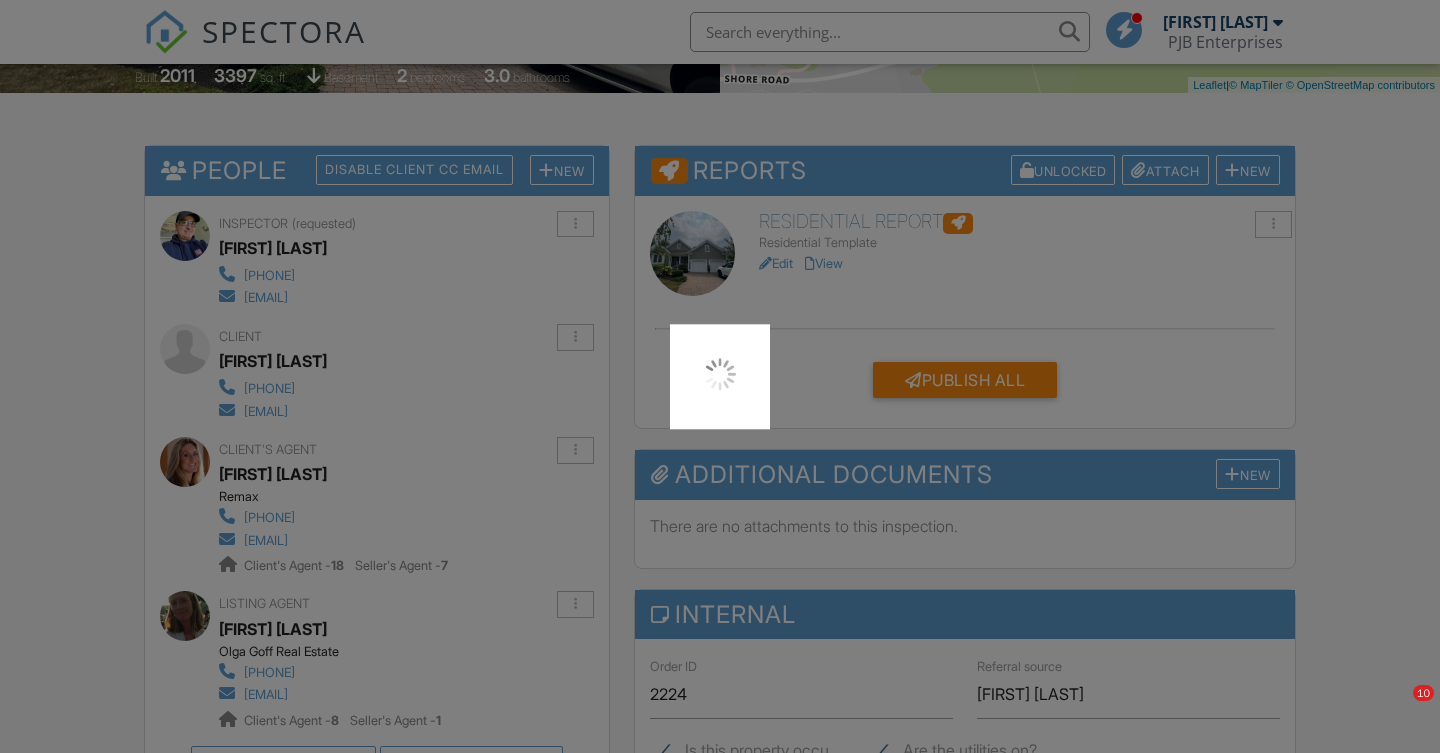 click at bounding box center [720, 376] 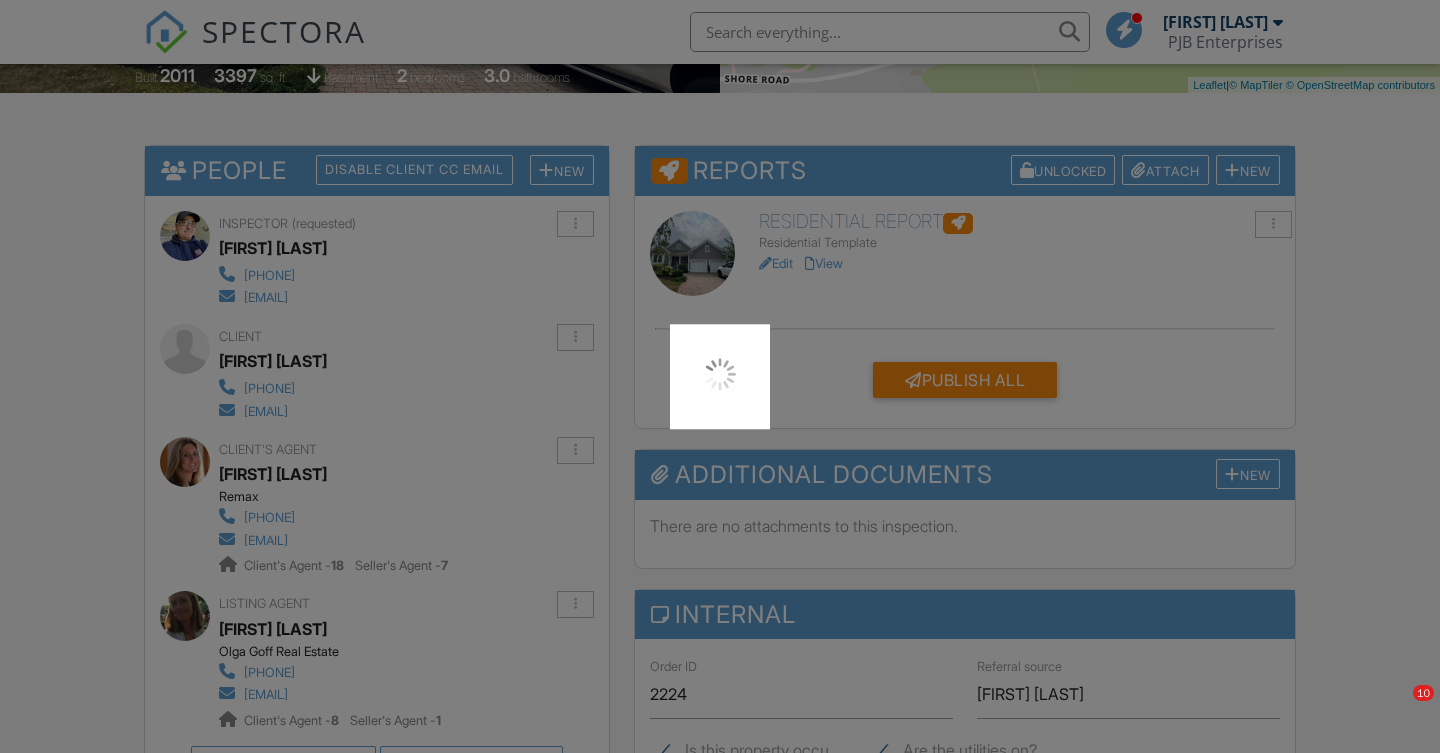 scroll, scrollTop: 441, scrollLeft: 0, axis: vertical 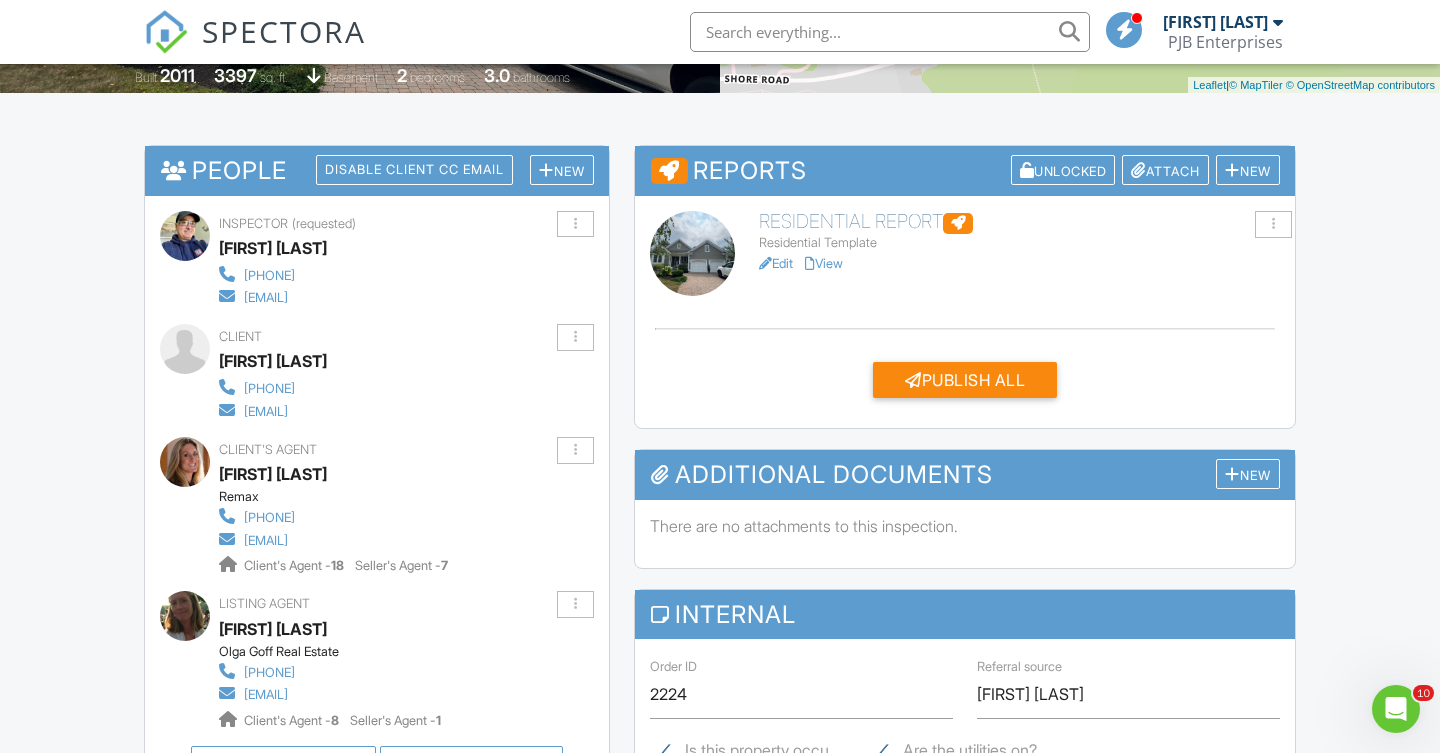 click at bounding box center [890, 32] 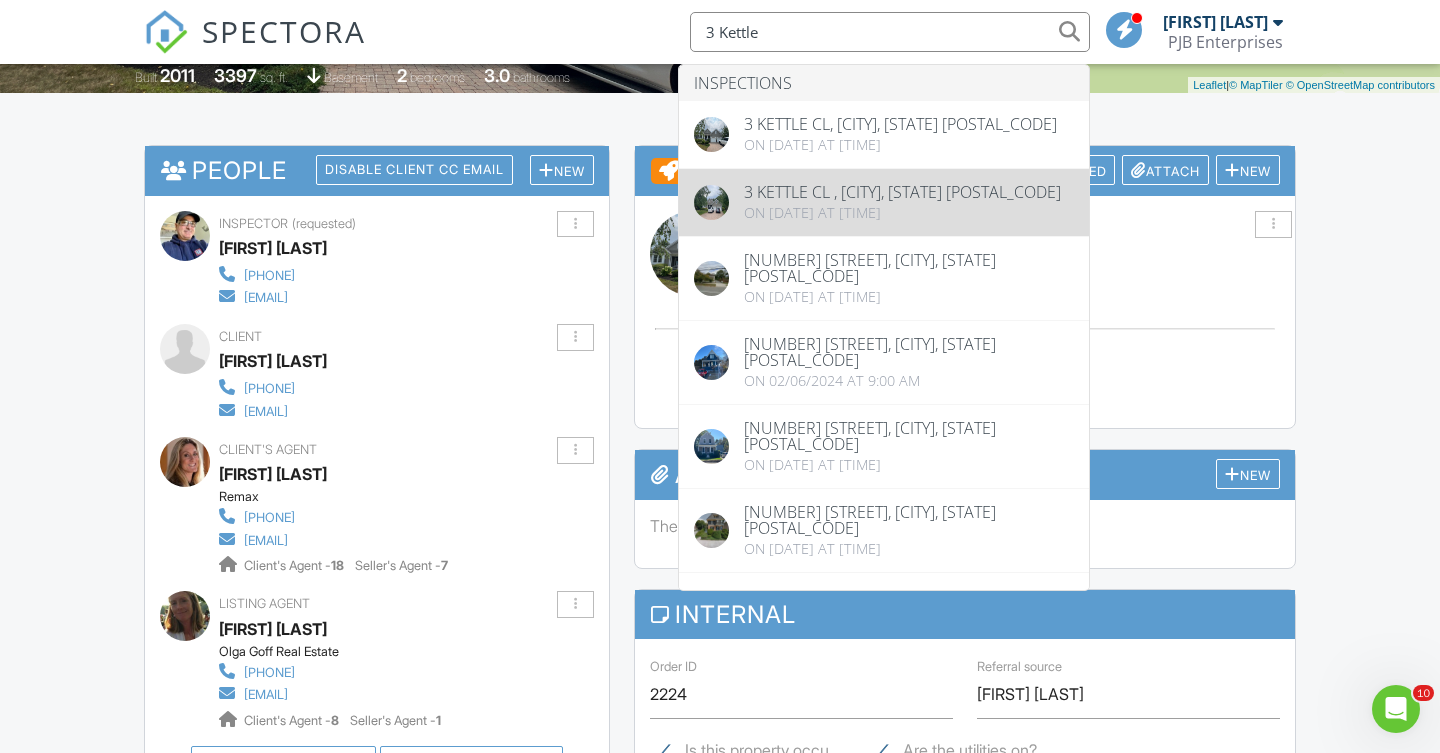 type on "3 Kettle" 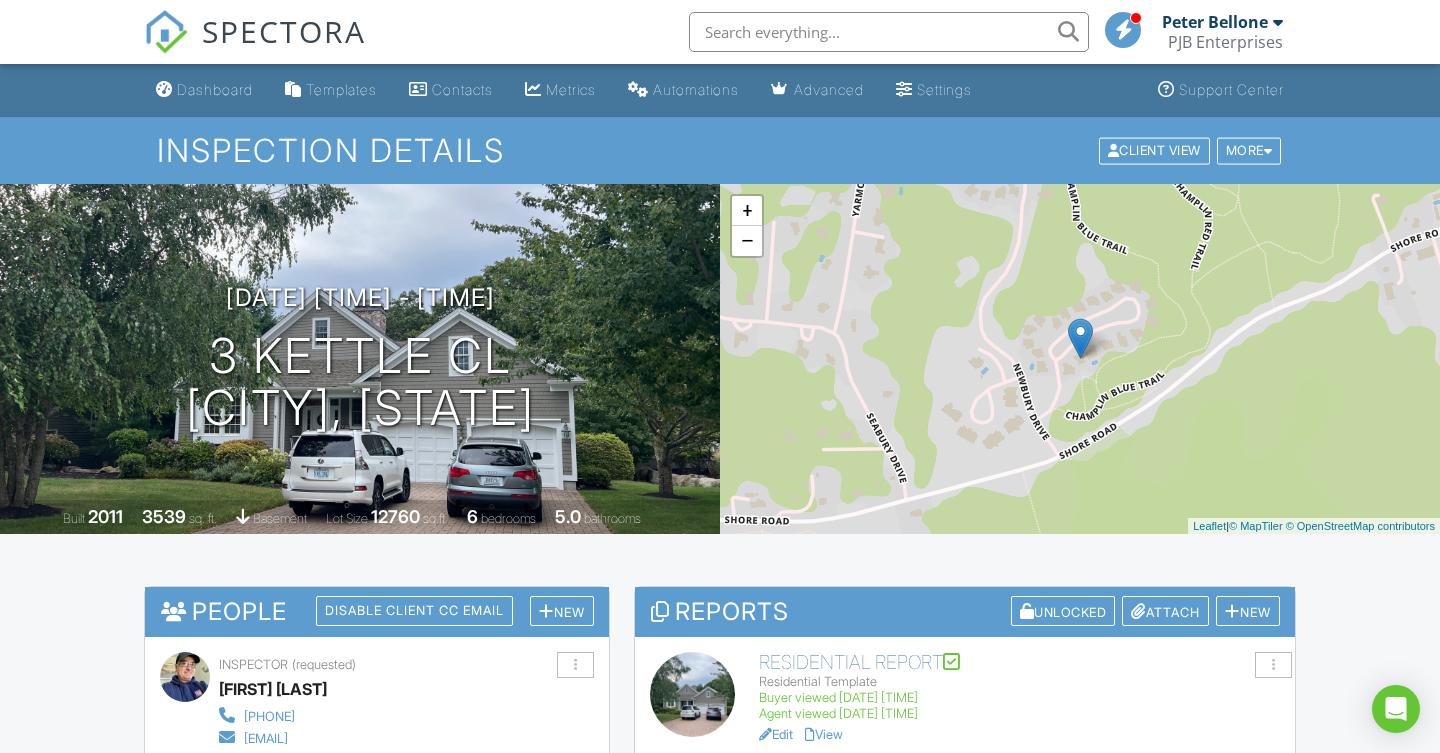 click on "View" at bounding box center (824, 734) 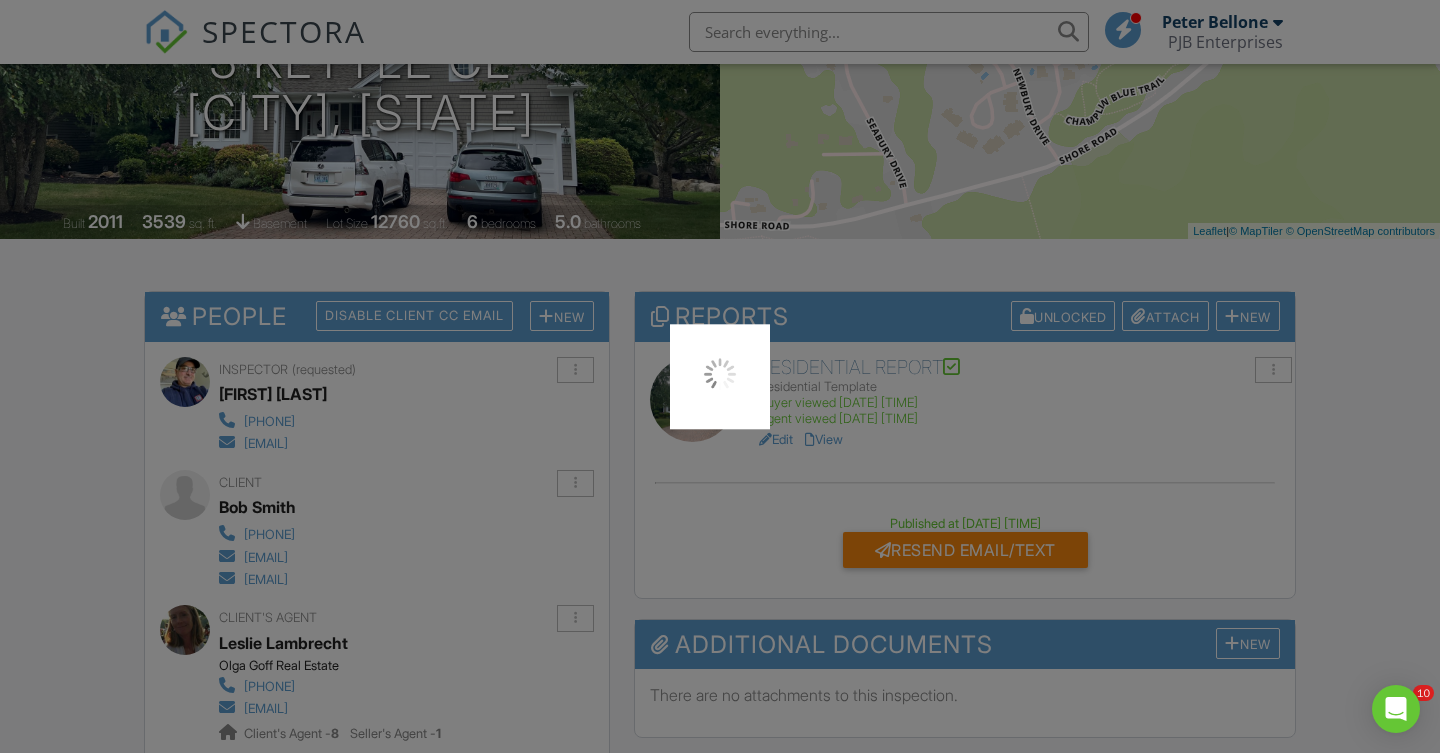 scroll, scrollTop: 295, scrollLeft: 0, axis: vertical 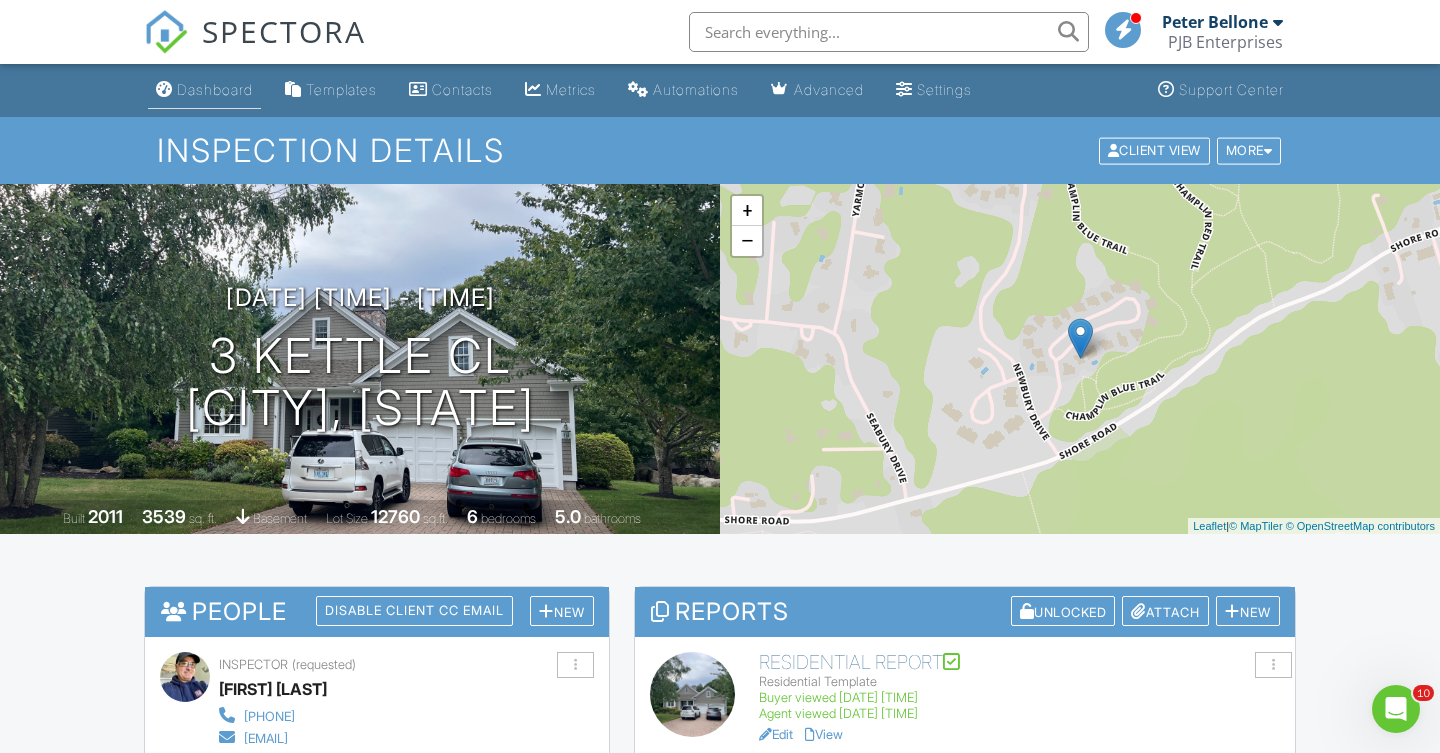 click on "Dashboard" at bounding box center [215, 89] 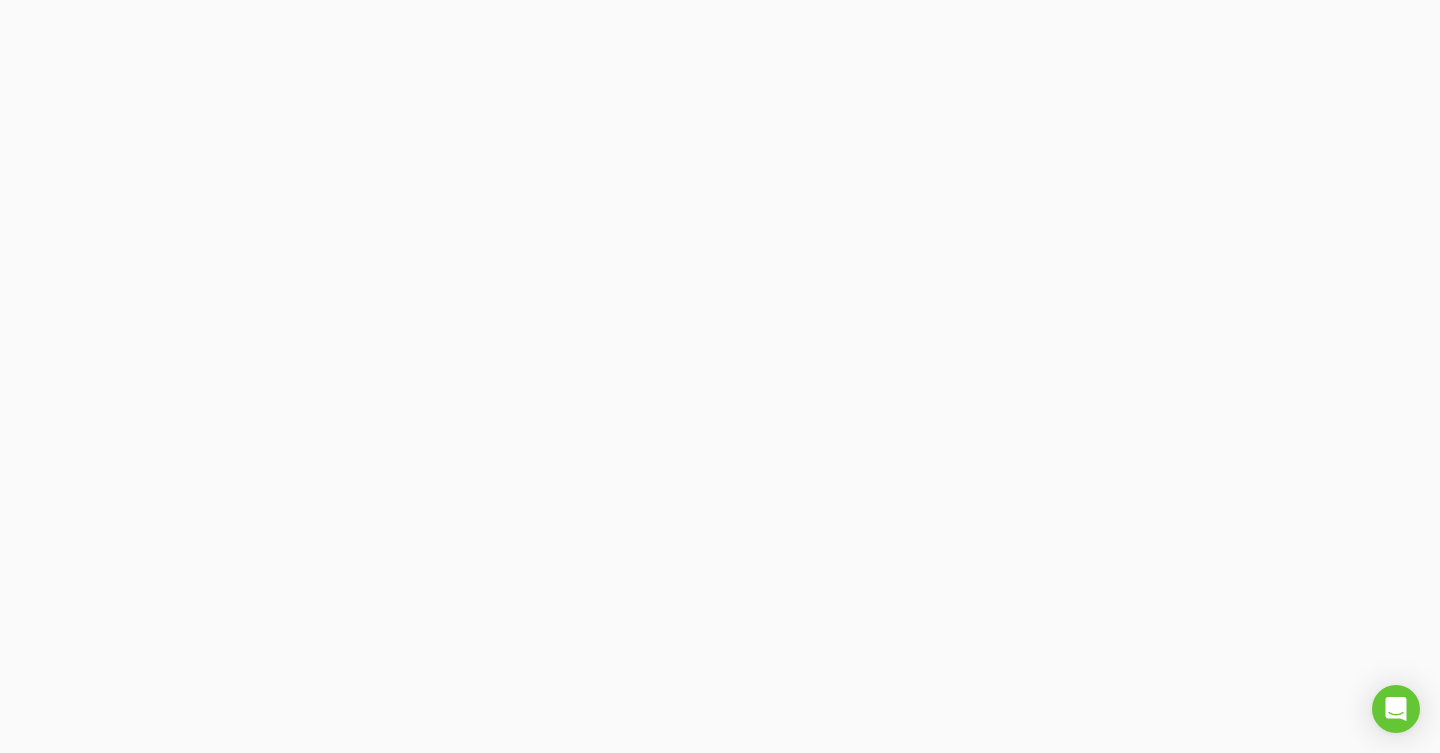 scroll, scrollTop: 0, scrollLeft: 0, axis: both 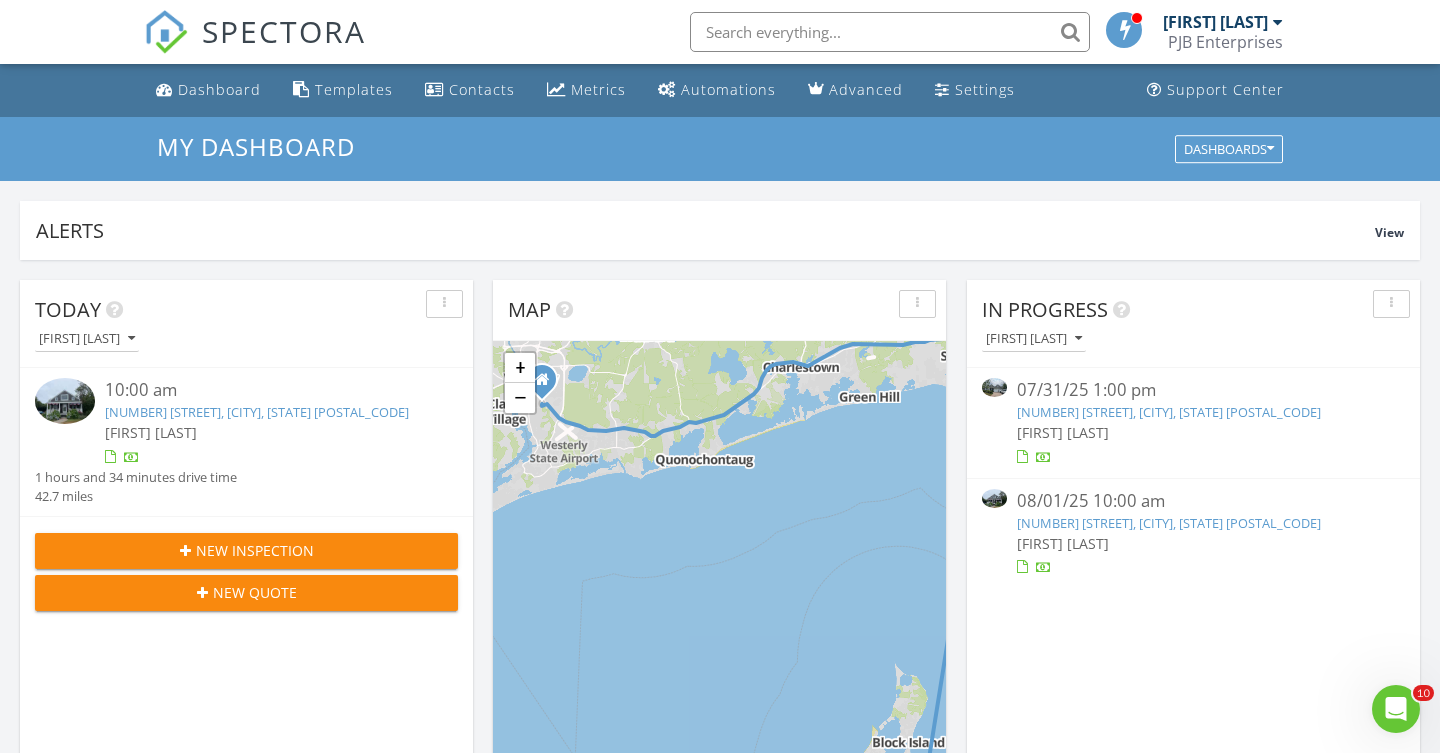 click on "3 Kettle Cl, Westerly, RI 02891" at bounding box center [1169, 412] 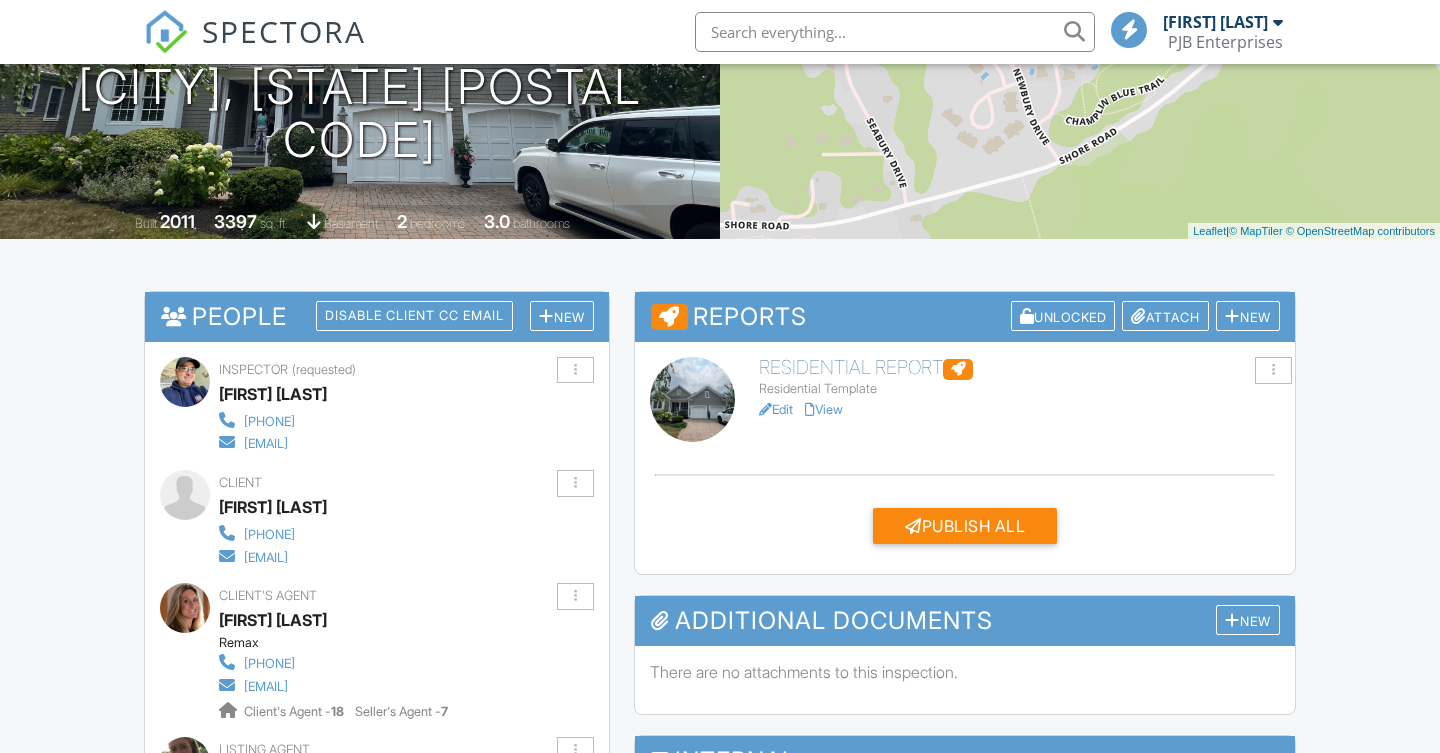 scroll, scrollTop: 295, scrollLeft: 0, axis: vertical 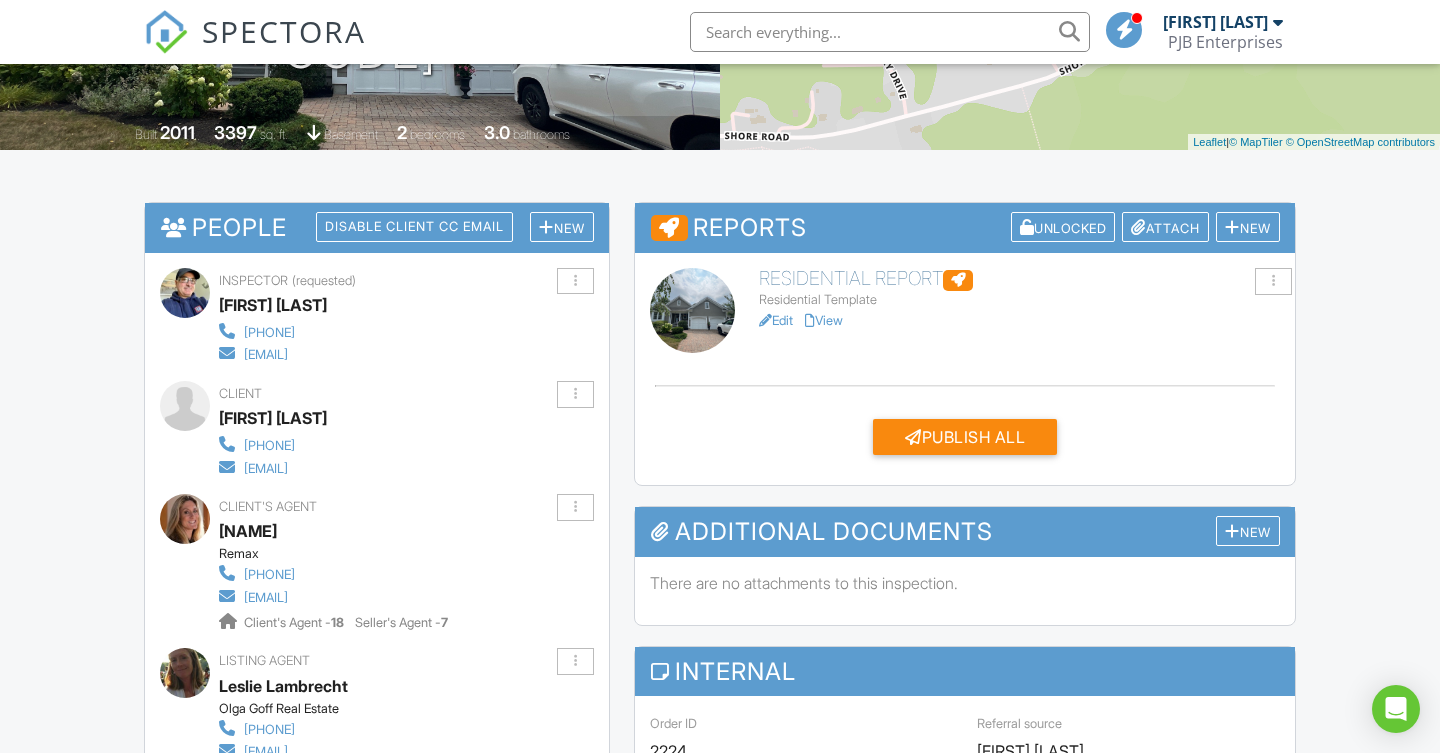 click on "View" at bounding box center [824, 320] 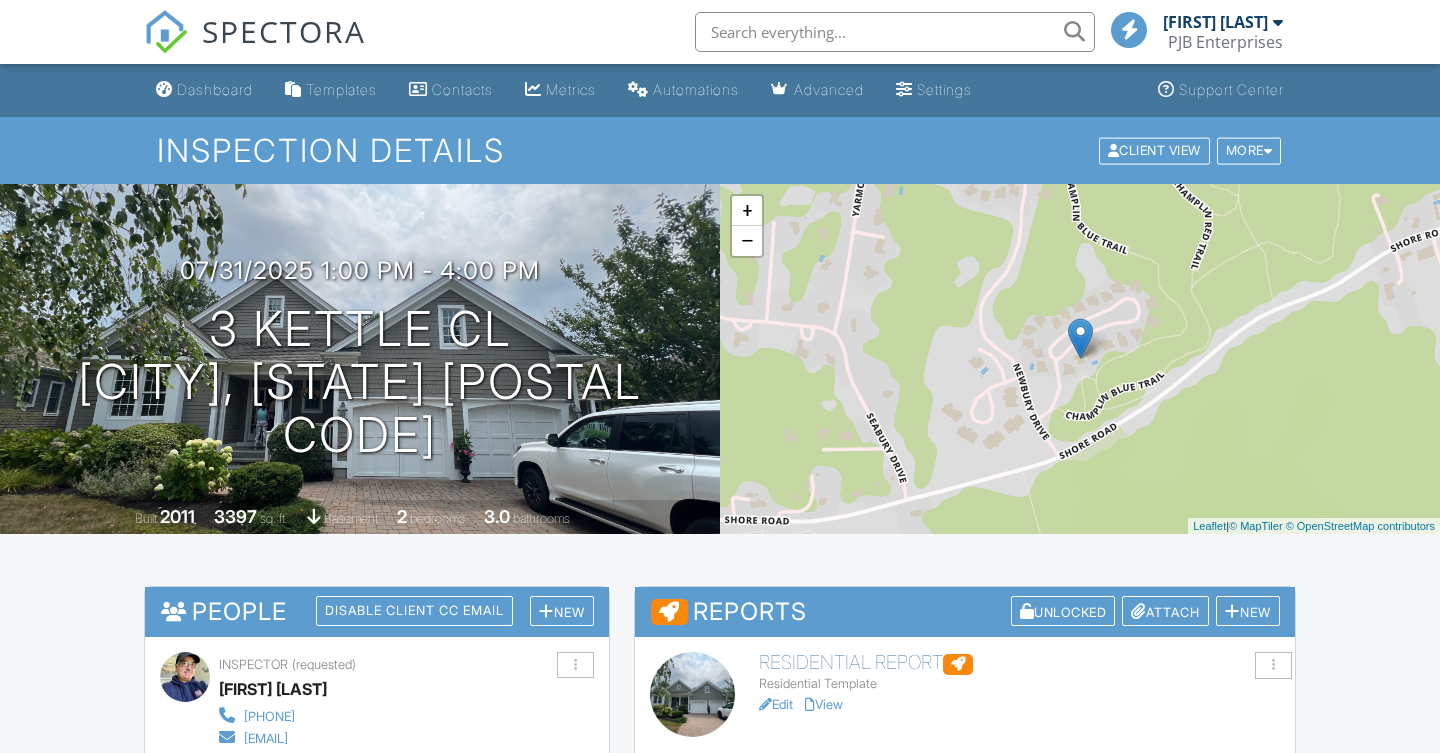scroll, scrollTop: 491, scrollLeft: 0, axis: vertical 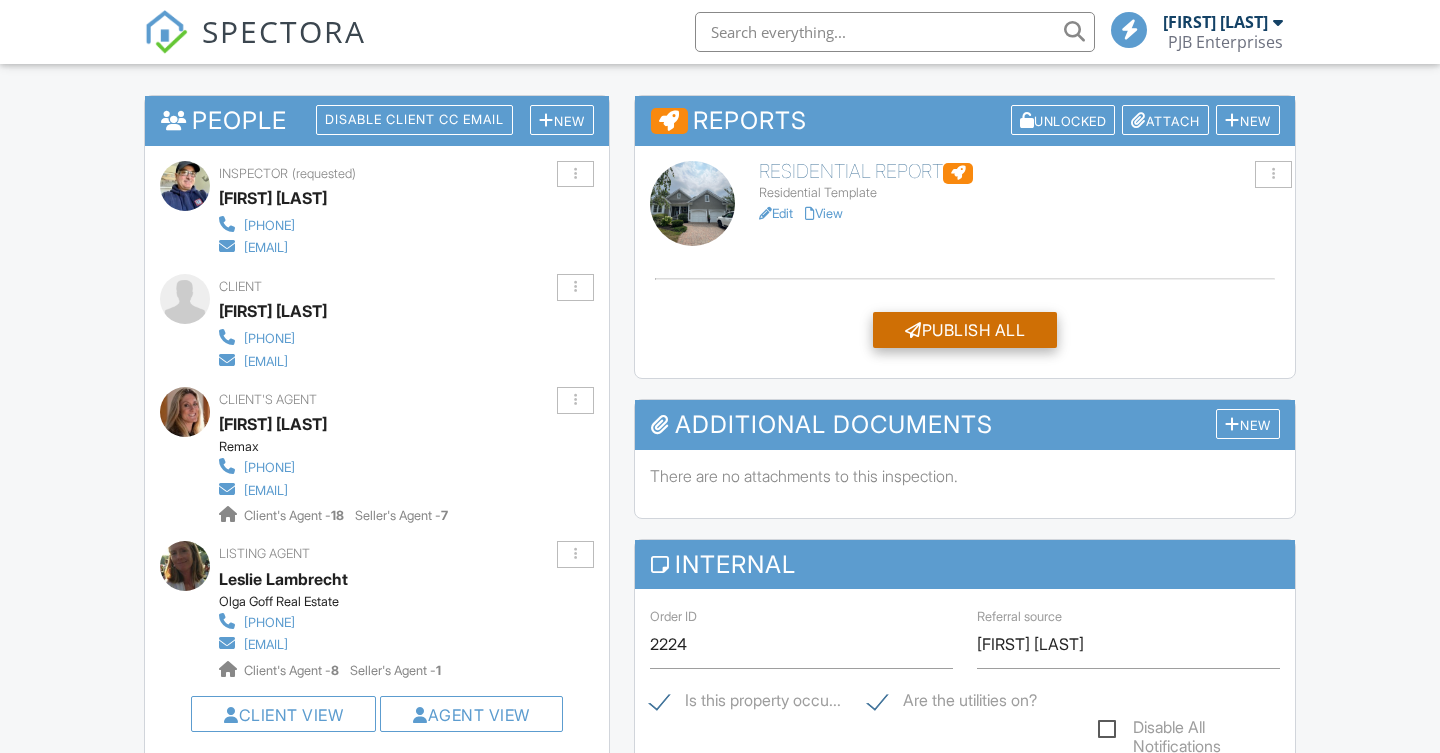 click on "Publish All" at bounding box center [965, 330] 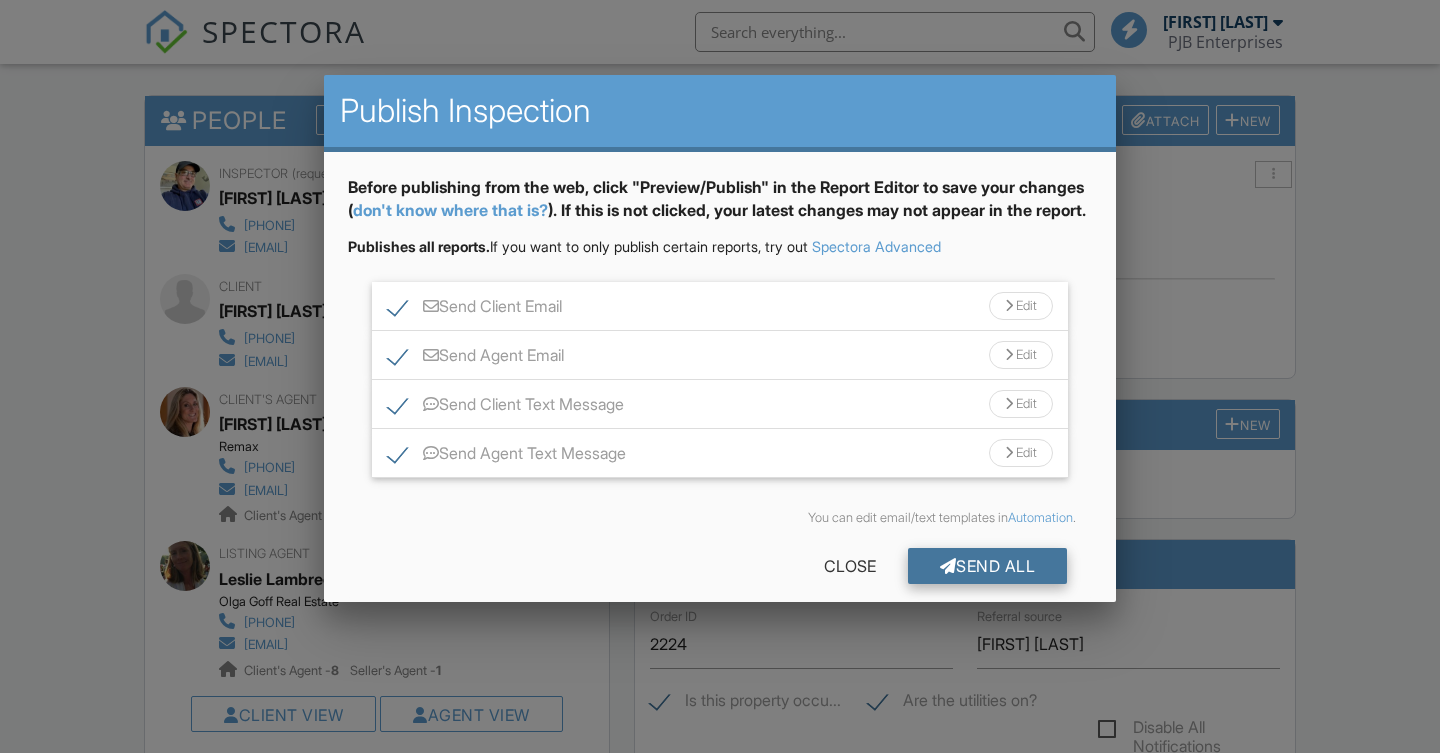 scroll, scrollTop: 491, scrollLeft: 0, axis: vertical 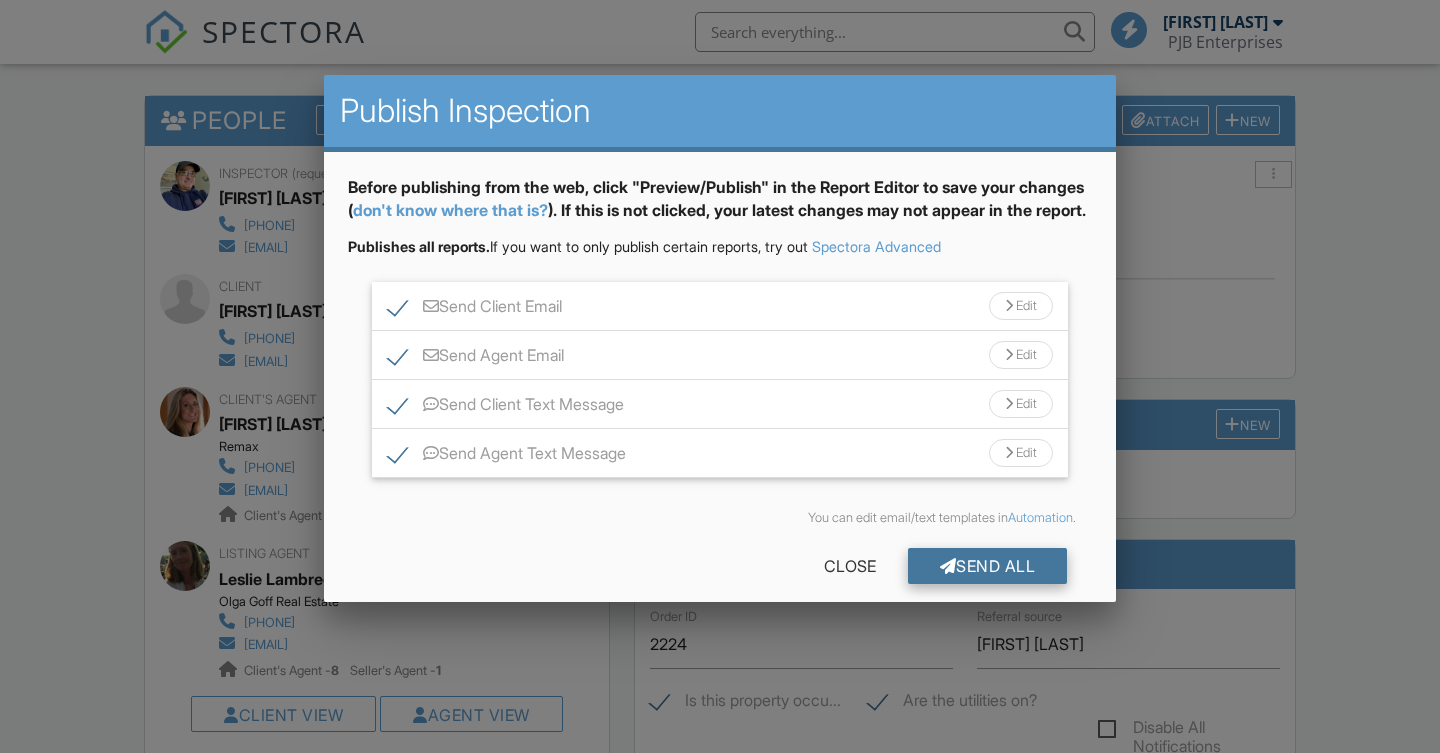 click on "Send All" at bounding box center (988, 566) 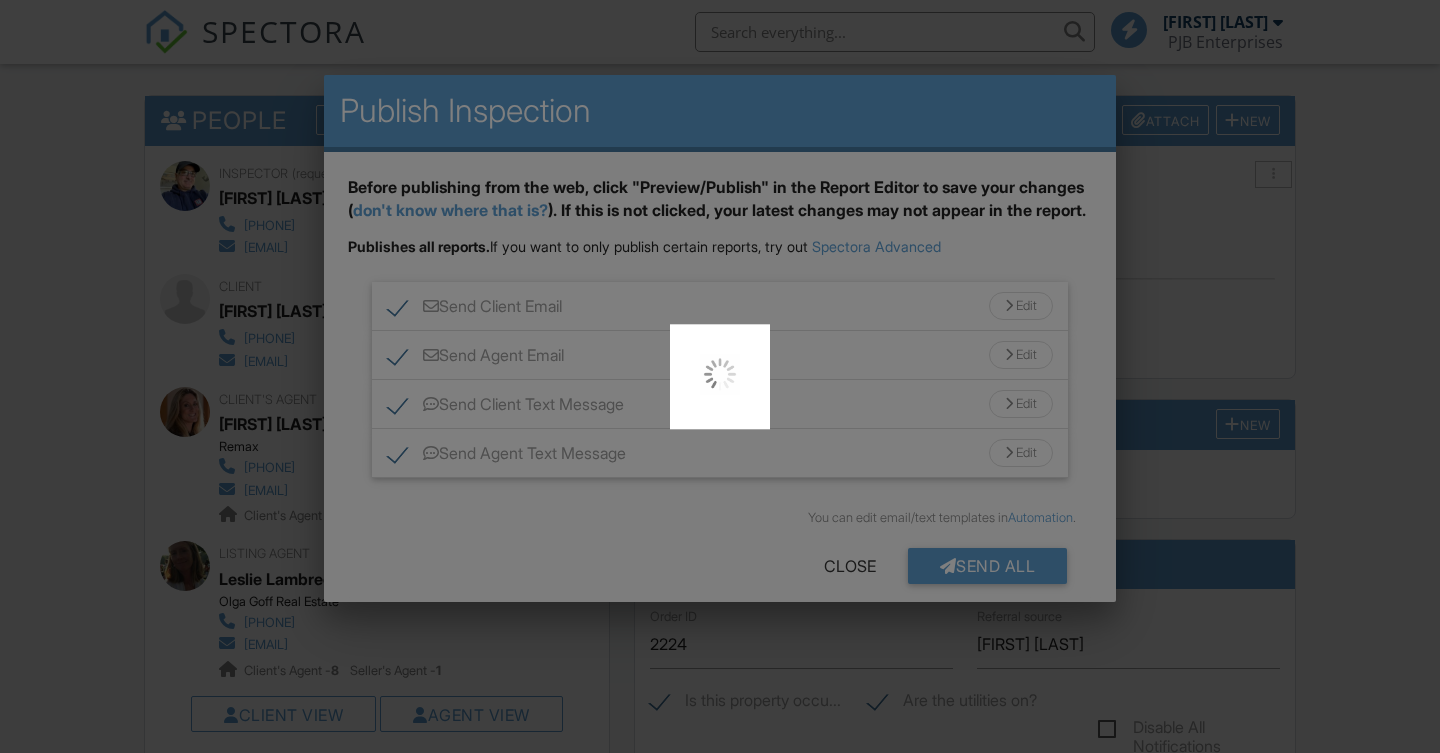 scroll, scrollTop: 0, scrollLeft: 0, axis: both 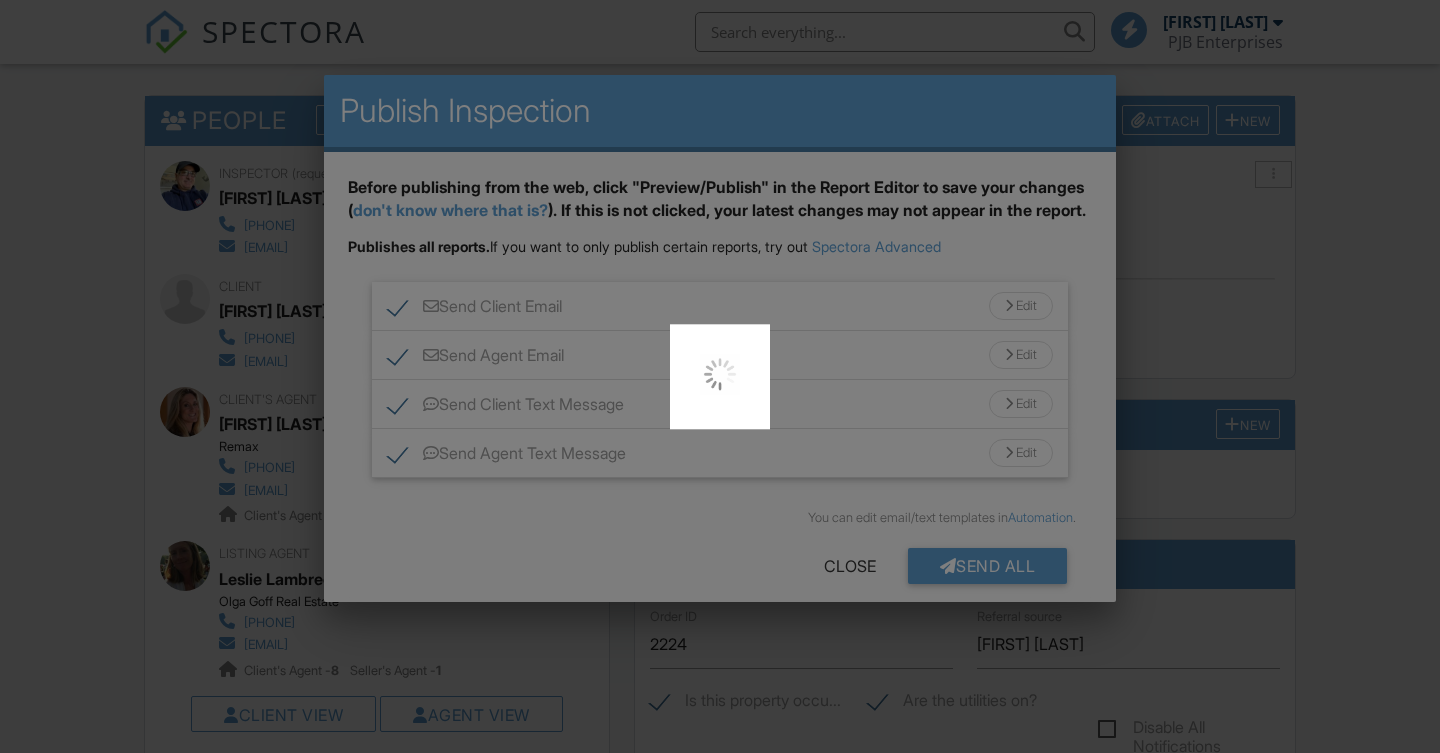 click at bounding box center (720, 376) 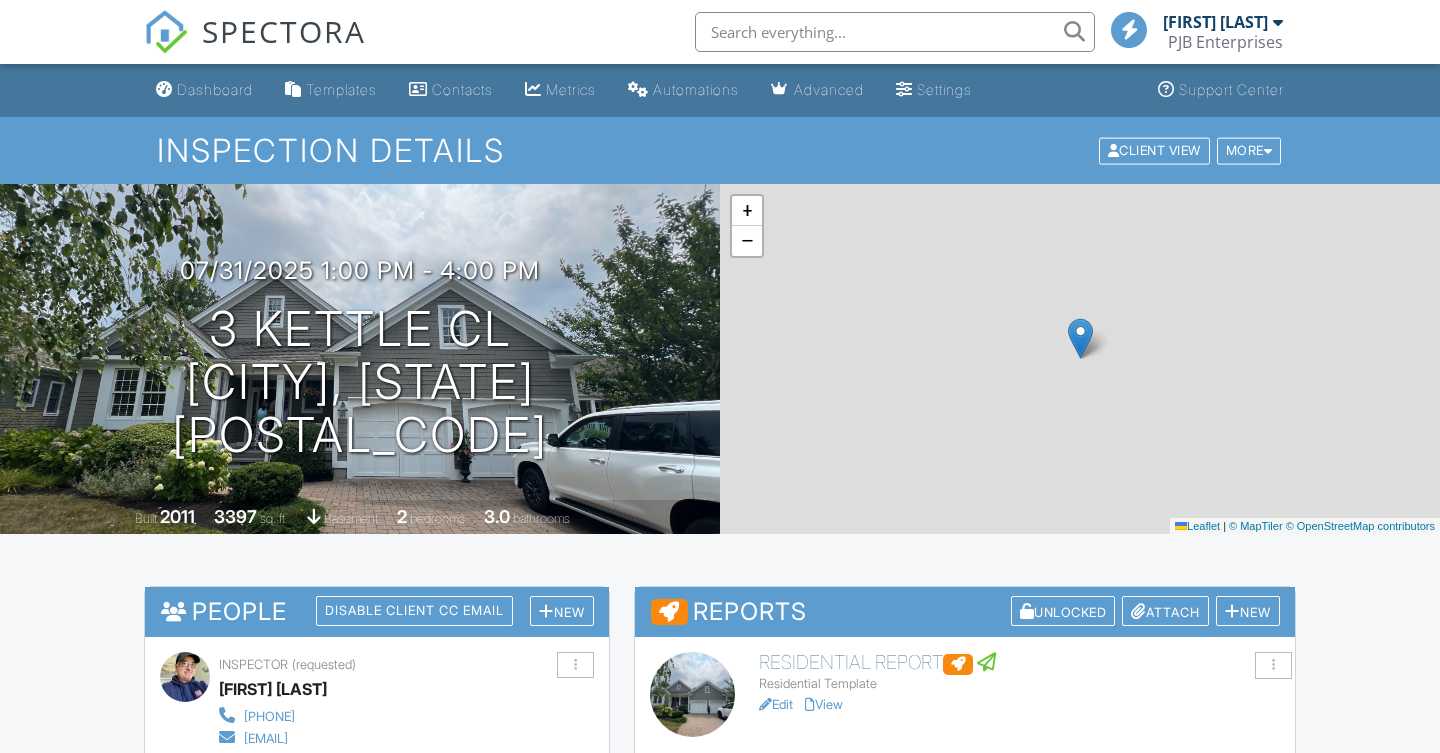 scroll, scrollTop: 0, scrollLeft: 0, axis: both 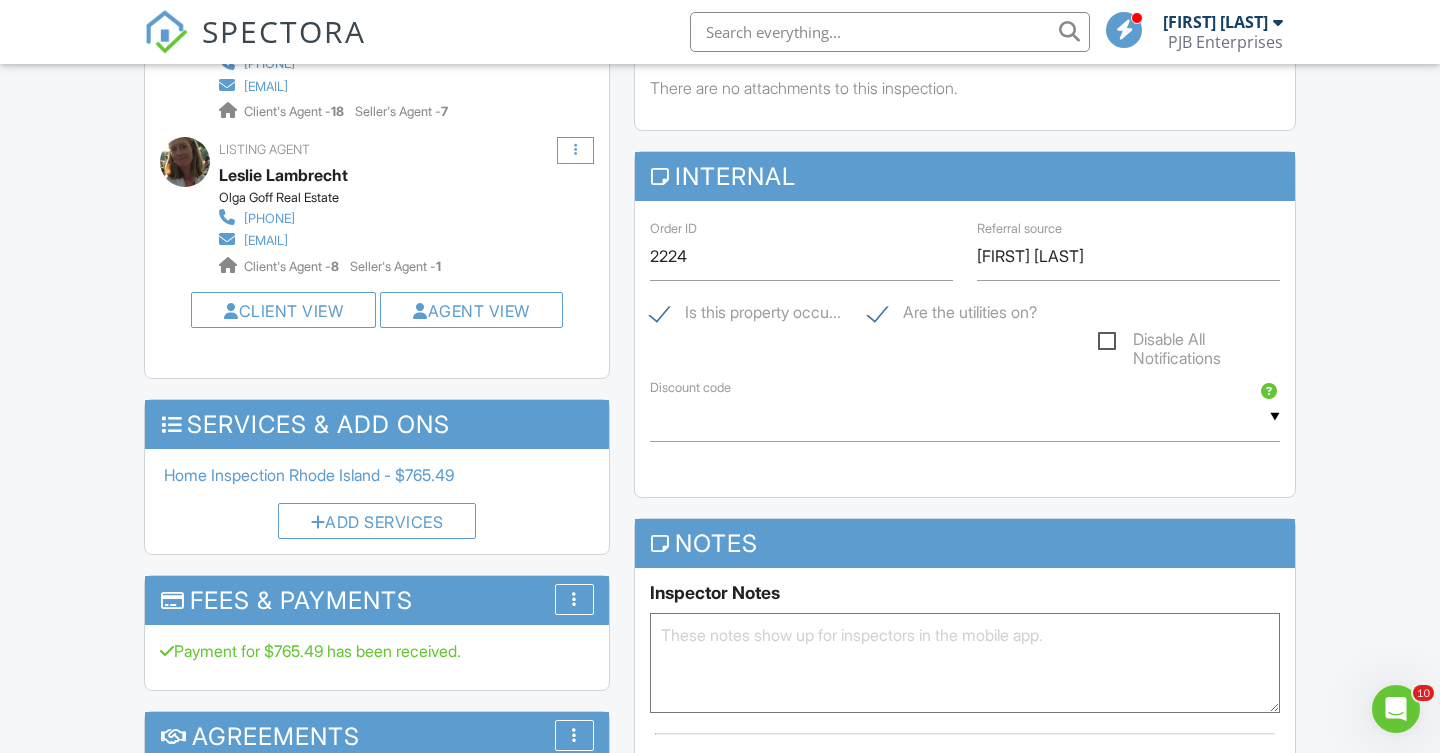 click at bounding box center [575, 150] 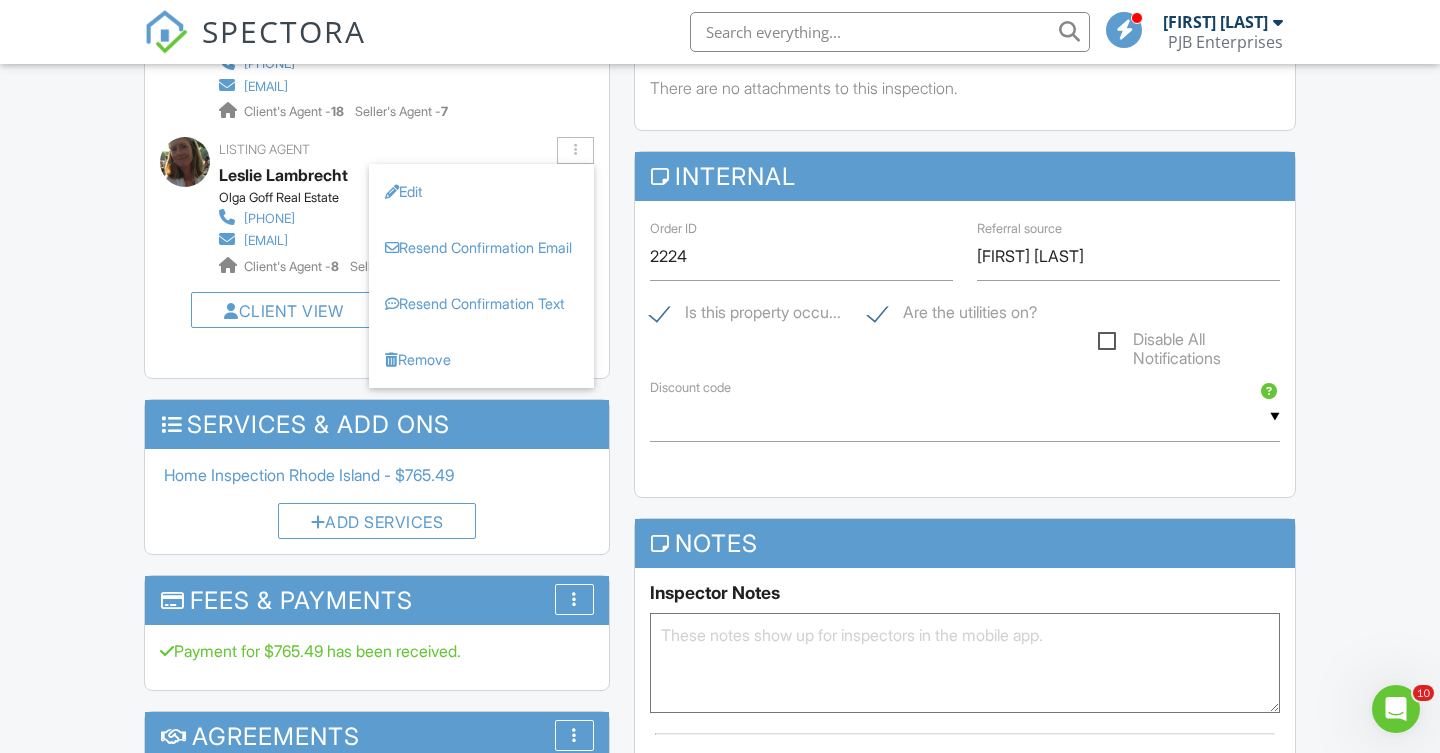 click on "Dashboard
Templates
Contacts
Metrics
Automations
Advanced
Settings
Support Center
Inspection Details
Client View
More
Property Details
Reschedule
Reorder / Copy
Share
Cancel
Delete
Print Order
Convert to V9
View Change Log
[DATE]  [TIME]
- [TIME]
[NUMBER] [STREET]
[CITY], [STATE] [POSTAL_CODE]
Built
[YEAR]
[NUMBER]
sq. ft.
basement
[NUMBER]
bedrooms
[NUMBER].[NUMBER]
bathrooms
+ −  Leaflet   |   © MapTiler   © OpenStreetMap contributors
All emails and texts are disabled for this inspection!
Turn on emails and texts
Turn on and Requeue Notifications
Reports
Unlocked
Attach
New
Residential Report
Residential Template
Edit
View" at bounding box center [720, 786] 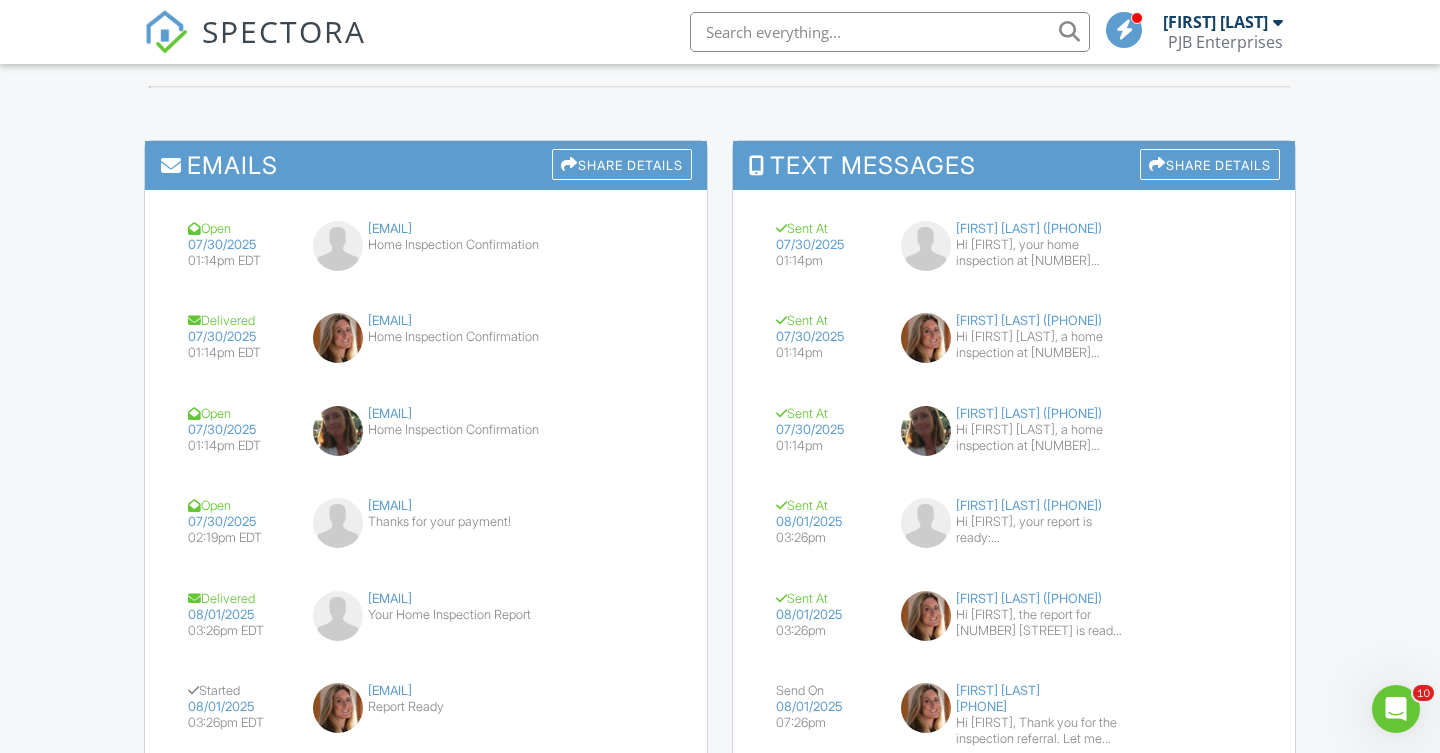 scroll, scrollTop: 2263, scrollLeft: 0, axis: vertical 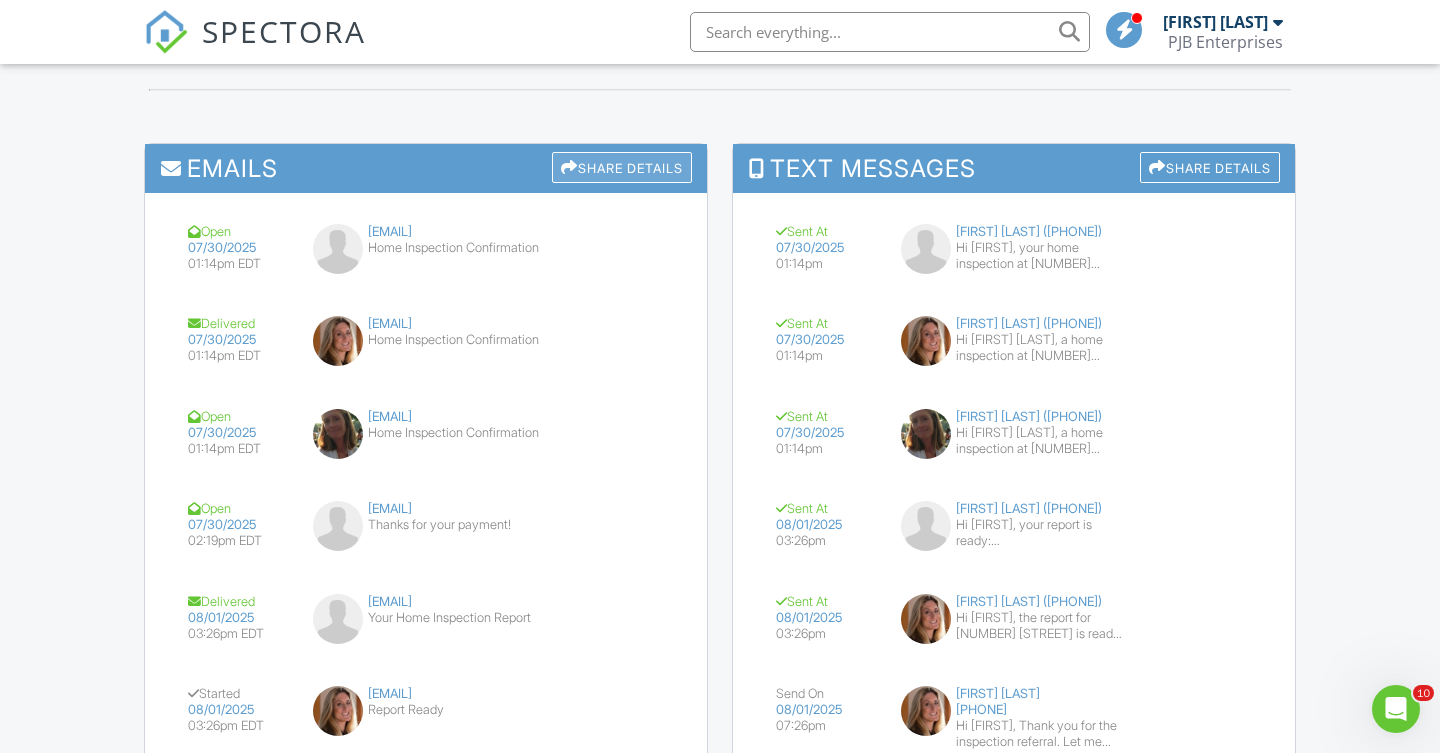click on "Share Details" at bounding box center (622, 167) 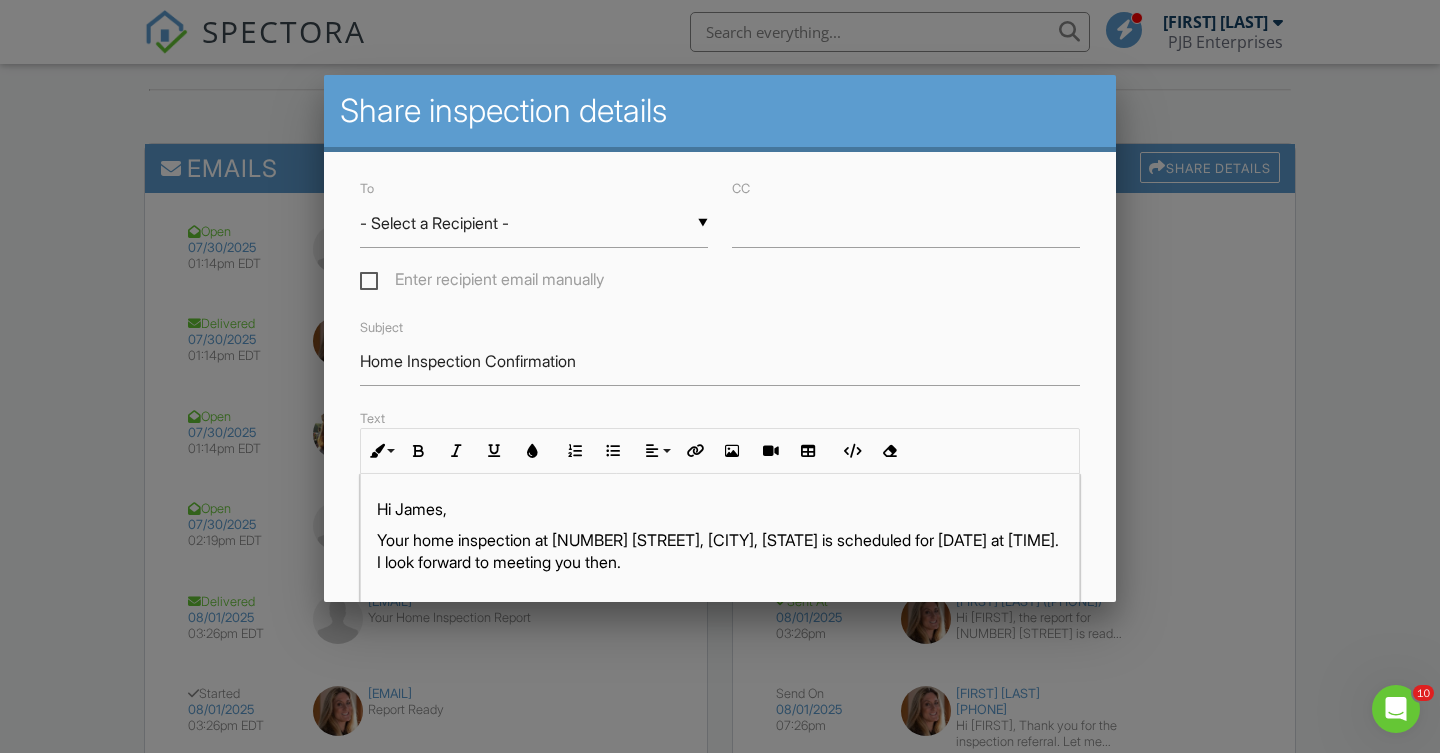click on "▼ - Select a Recipient - - Select a Recipient - [FIRST] [LAST] (Client) [FIRST] [LAST] (Agent) [FIRST] [LAST] (Agent) - Select a Recipient - [FIRST] [LAST] (Client)
[FIRST] [LAST] (Agent)
[FIRST] [LAST] (Agent)" at bounding box center (534, 223) 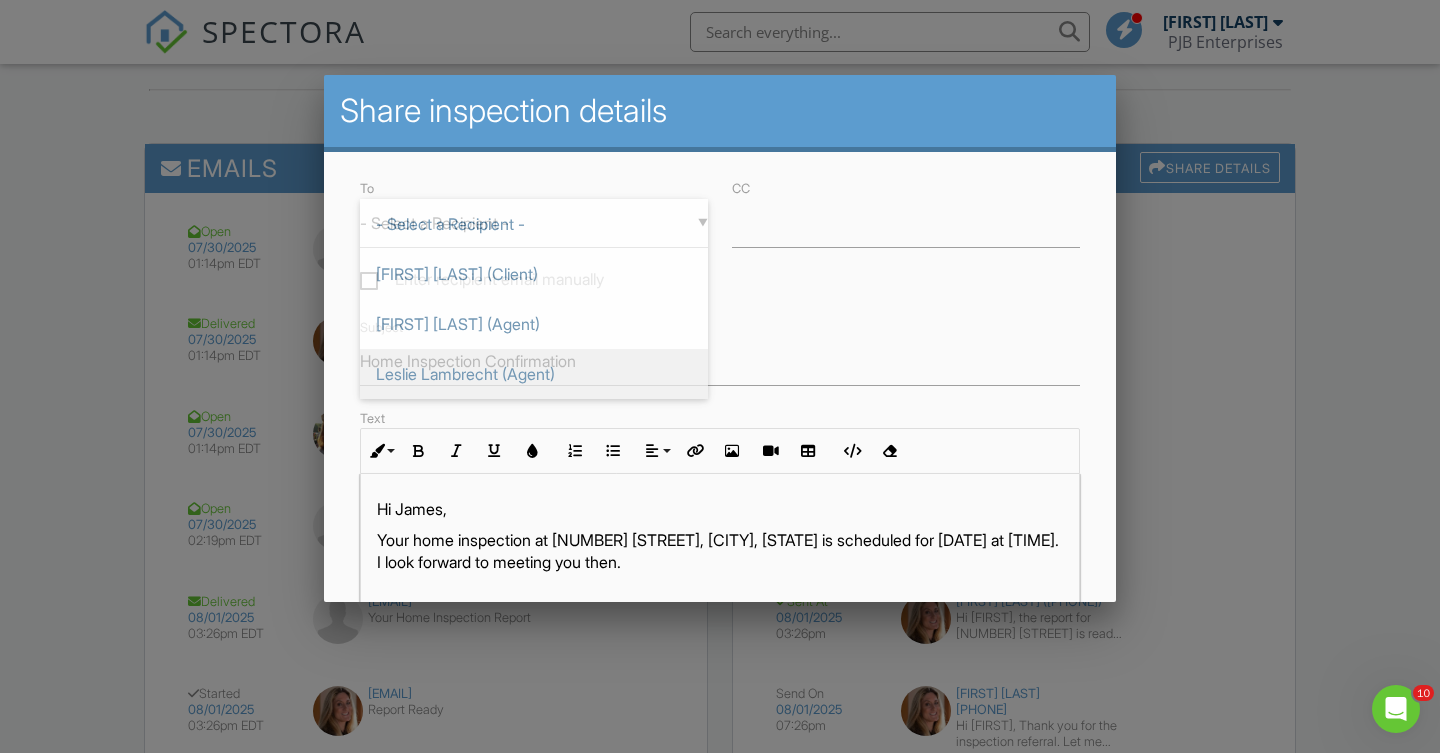 click on "Leslie Lambrecht (Agent)" at bounding box center [534, 374] 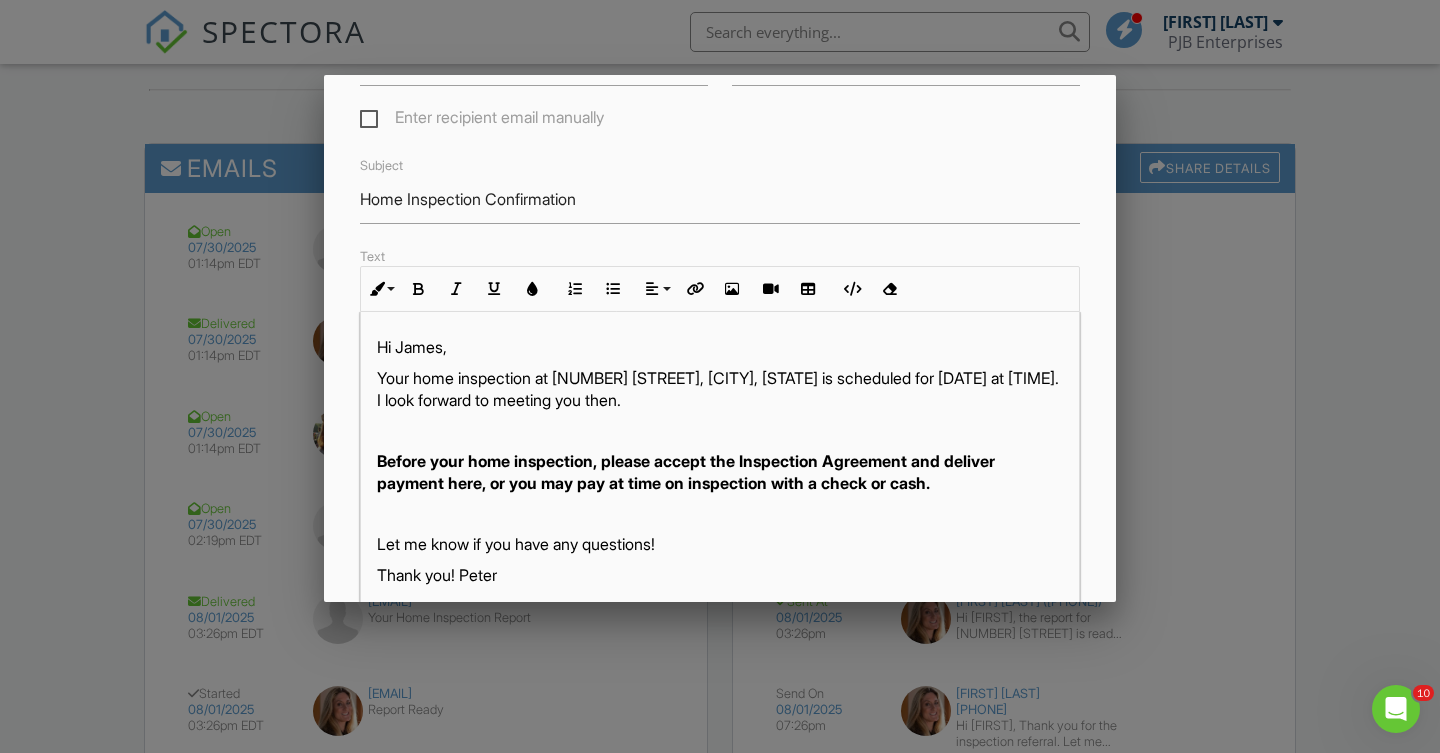 scroll, scrollTop: 183, scrollLeft: 0, axis: vertical 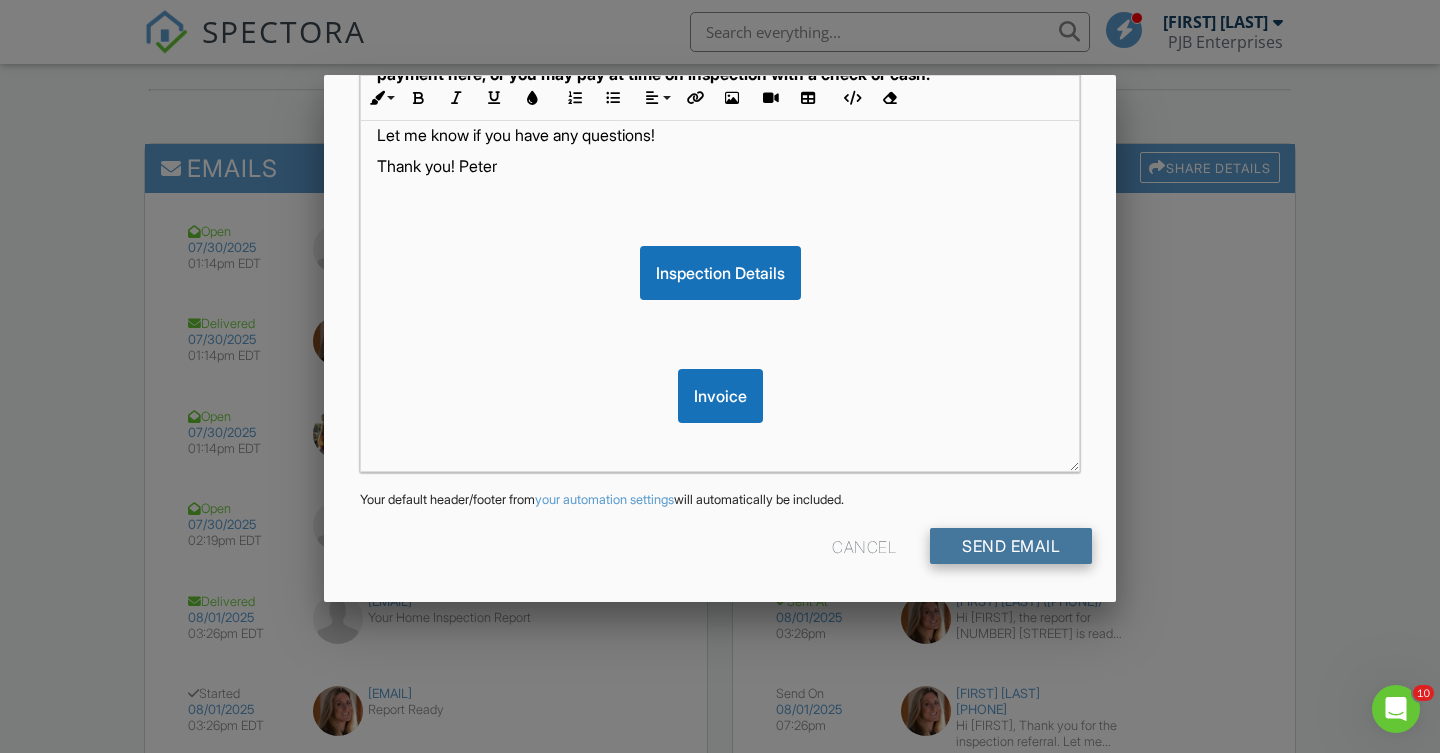 click on "Send Email" at bounding box center [1011, 546] 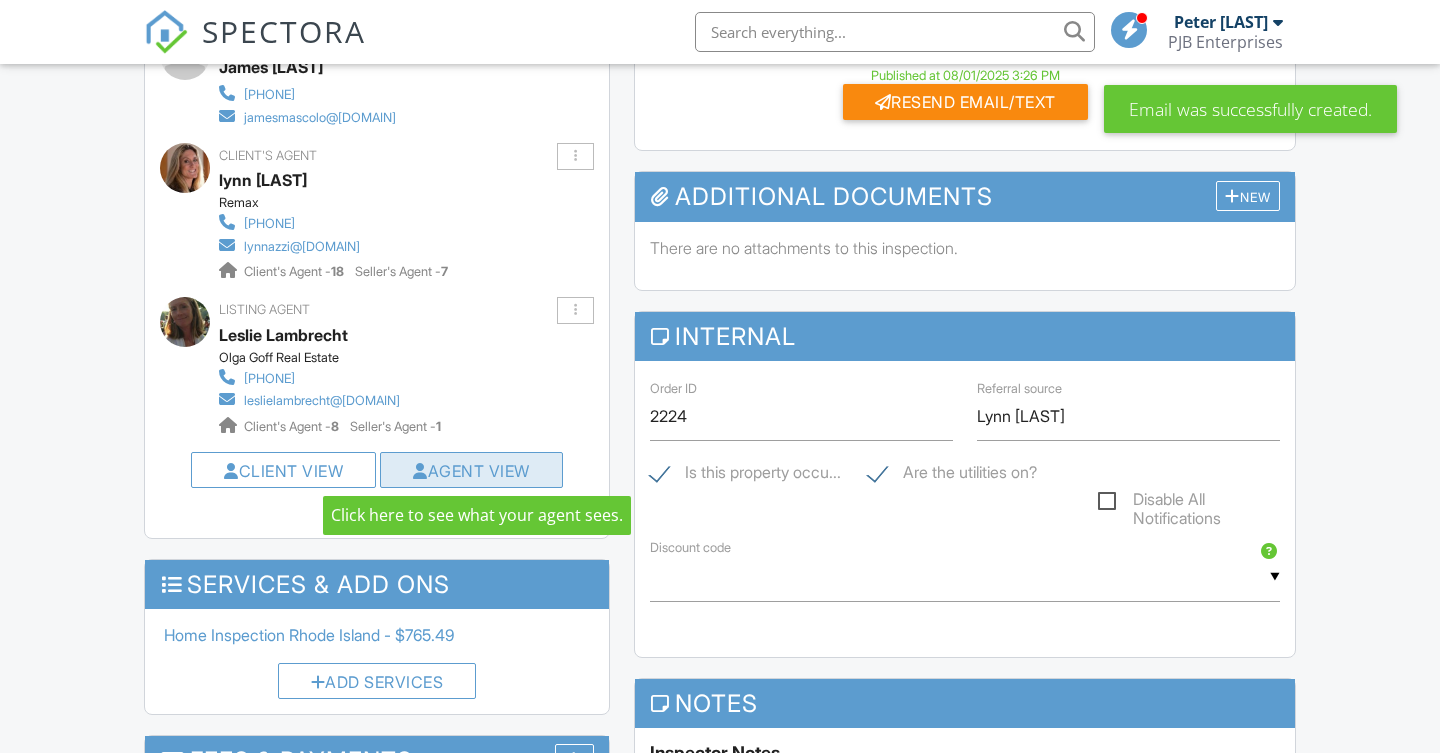 scroll, scrollTop: 2628, scrollLeft: 0, axis: vertical 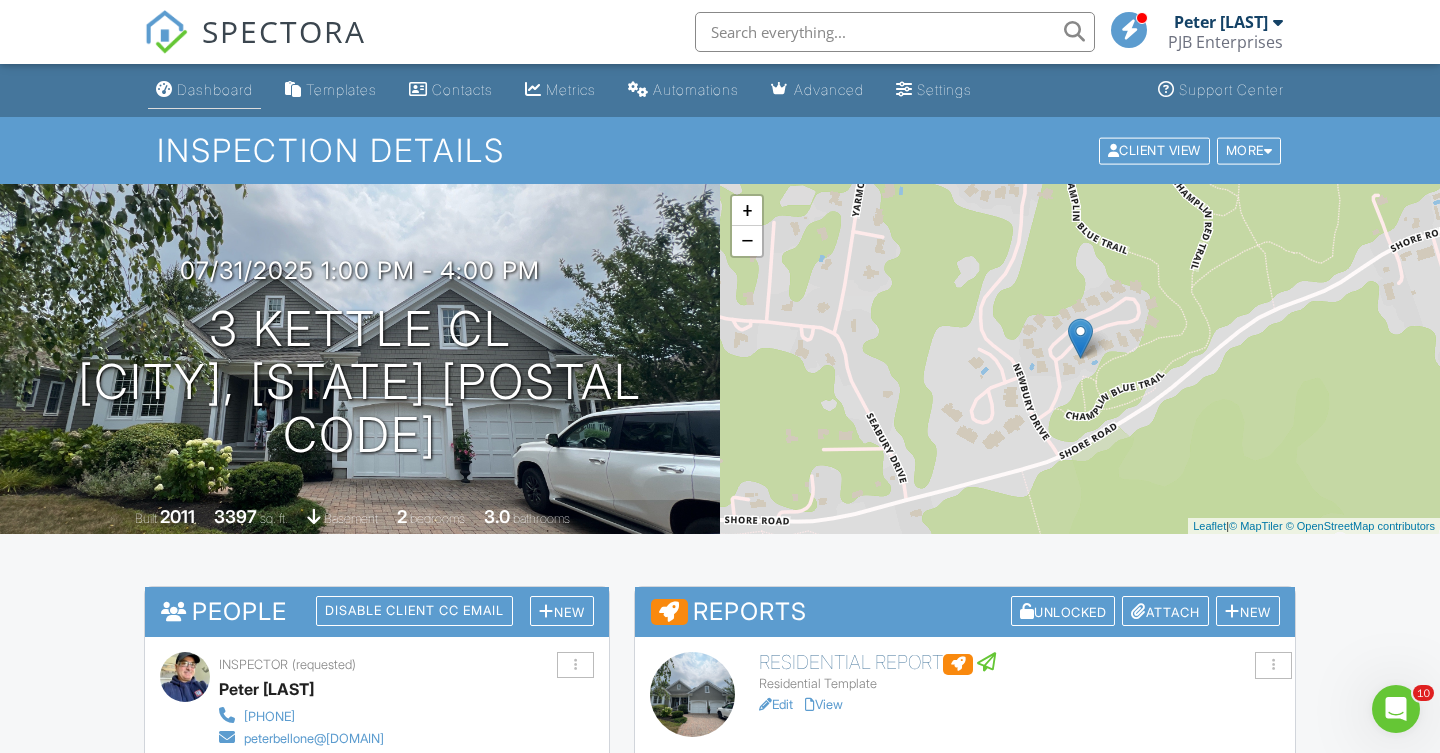 click on "Dashboard" at bounding box center (215, 89) 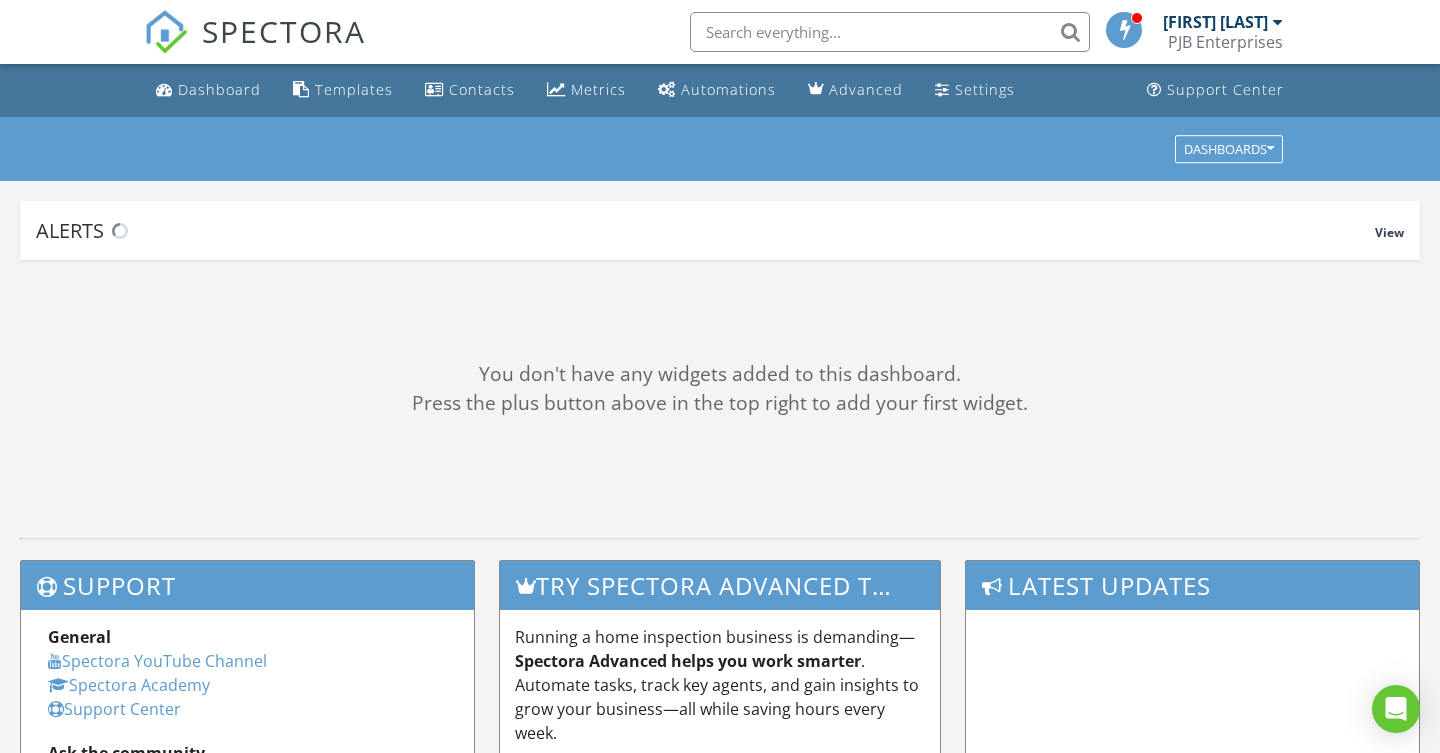 scroll, scrollTop: 0, scrollLeft: 0, axis: both 